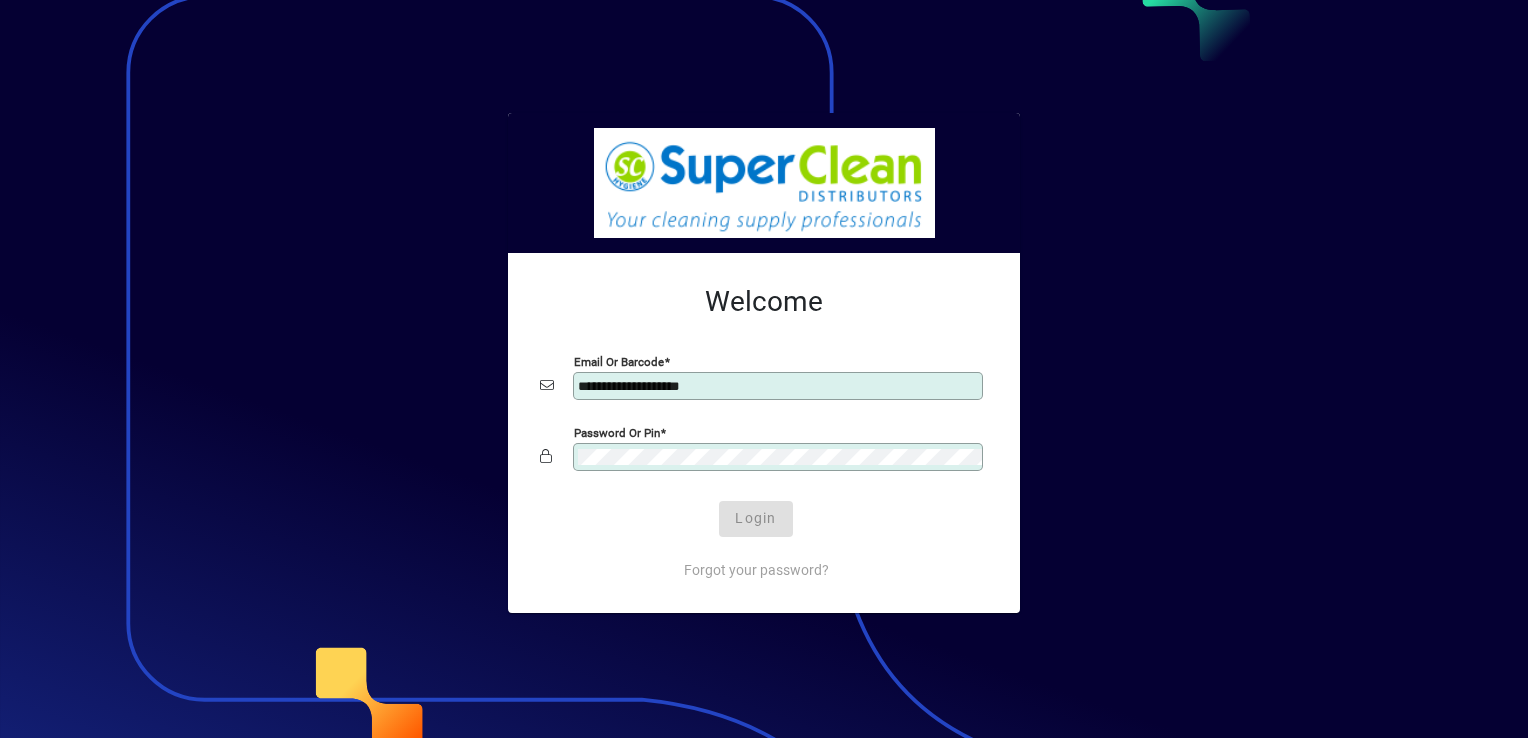 scroll, scrollTop: 0, scrollLeft: 0, axis: both 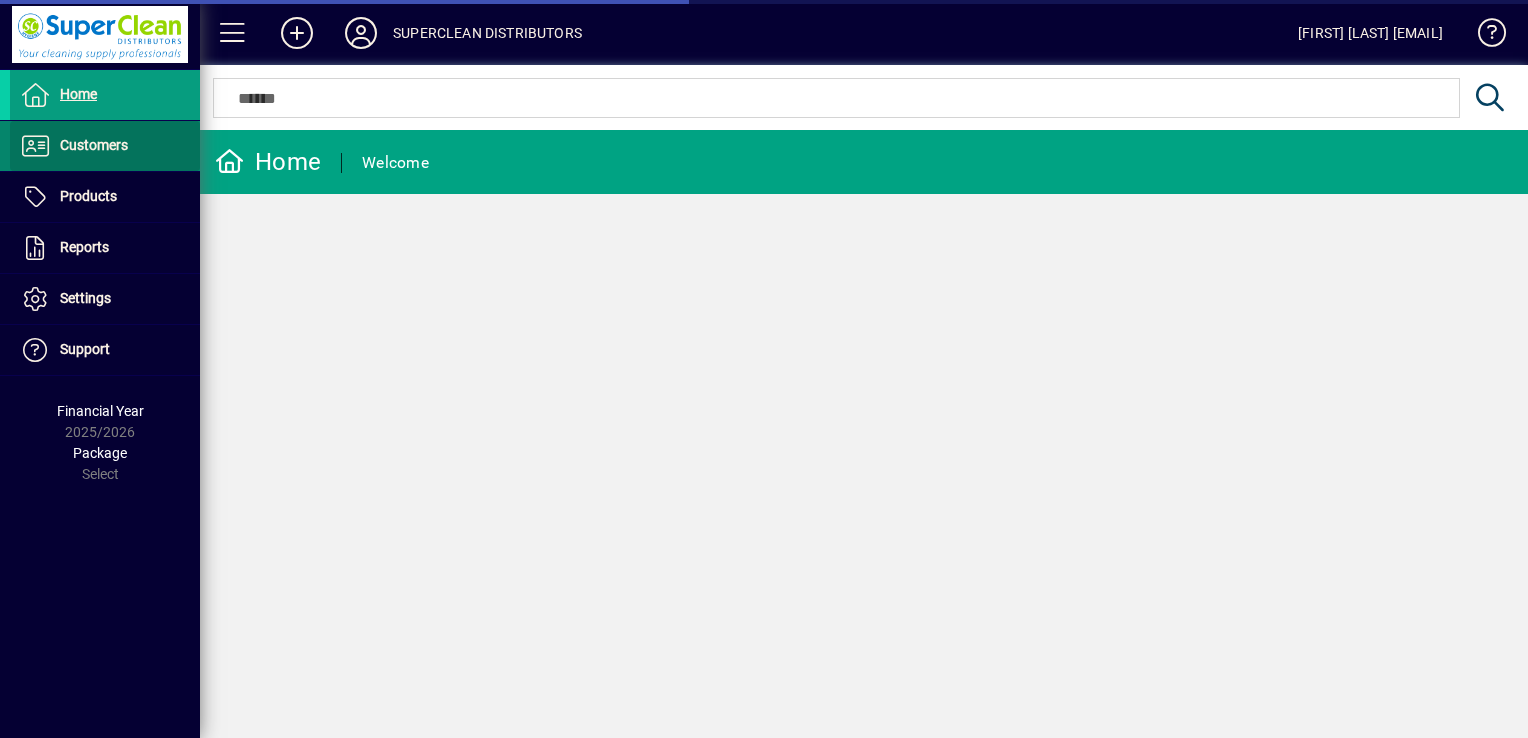 click on "Customers" at bounding box center (94, 145) 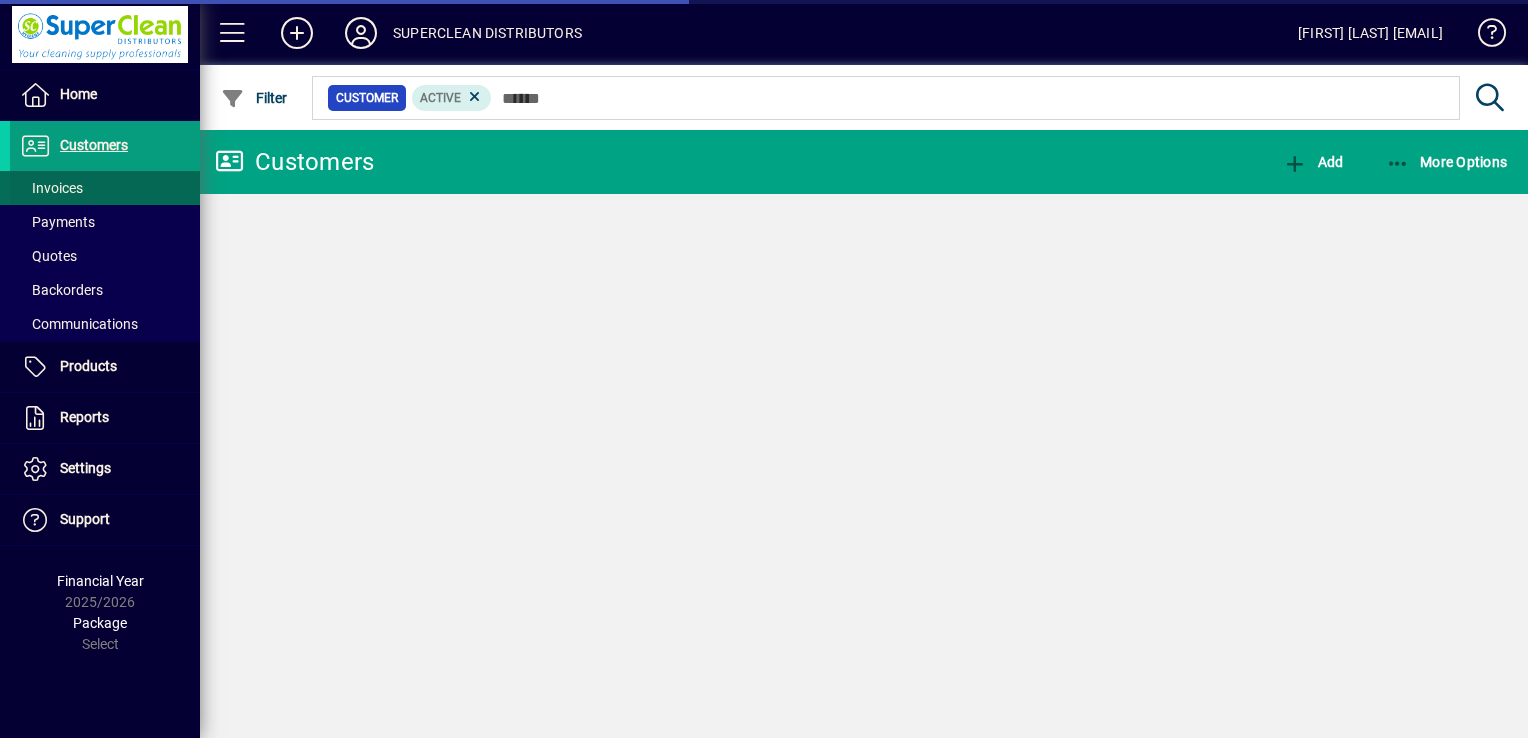 click at bounding box center (105, 188) 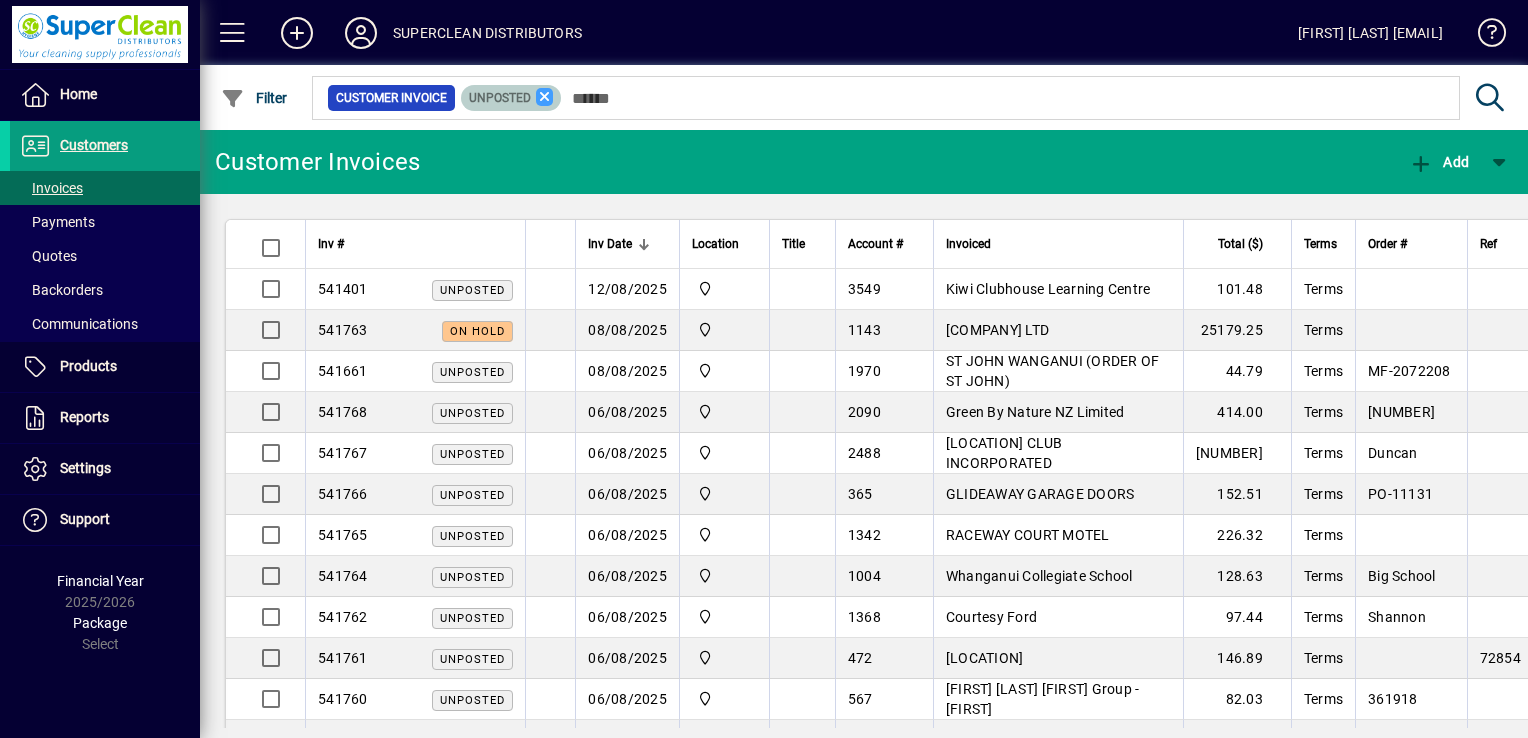 click at bounding box center [545, 97] 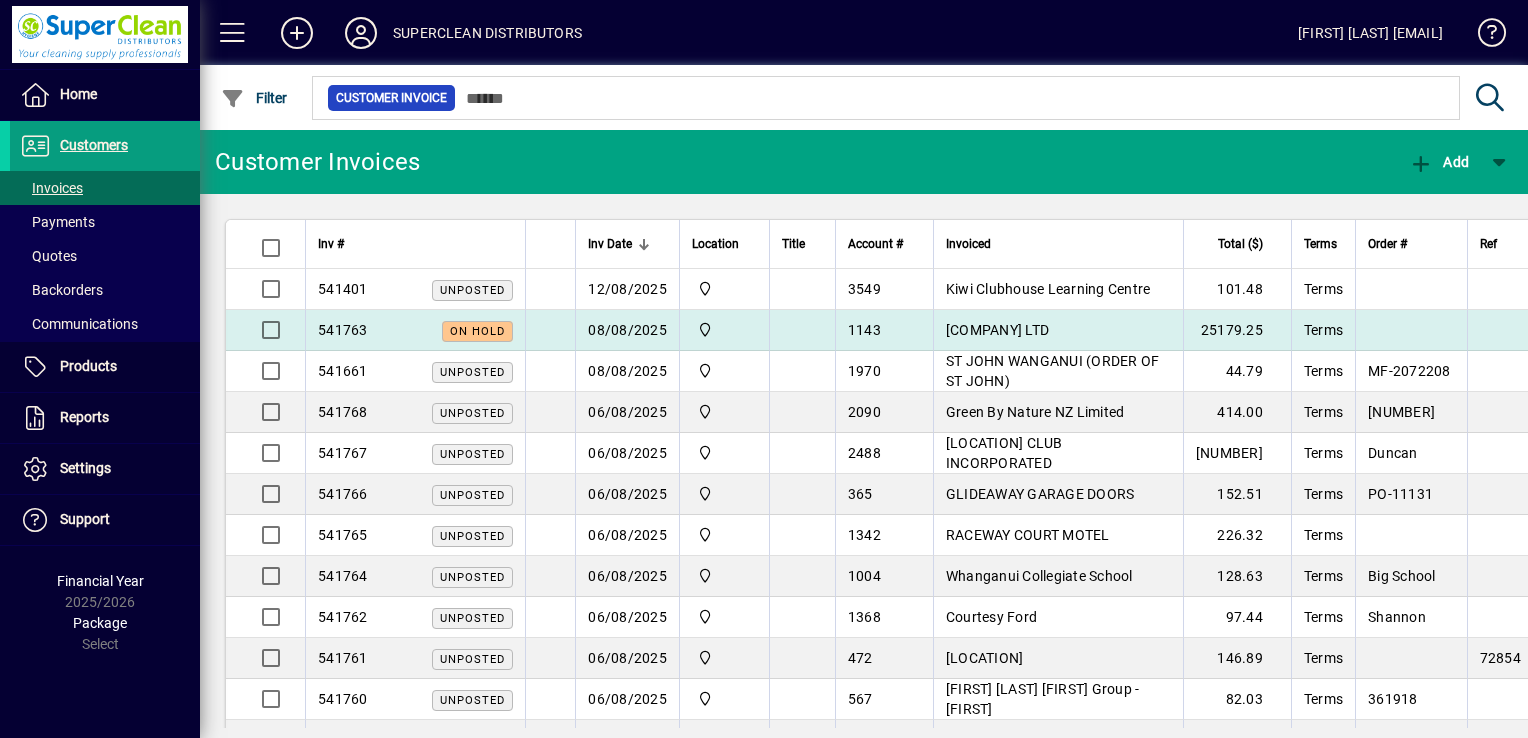 click on "[COMPANY] LTD" at bounding box center [997, 330] 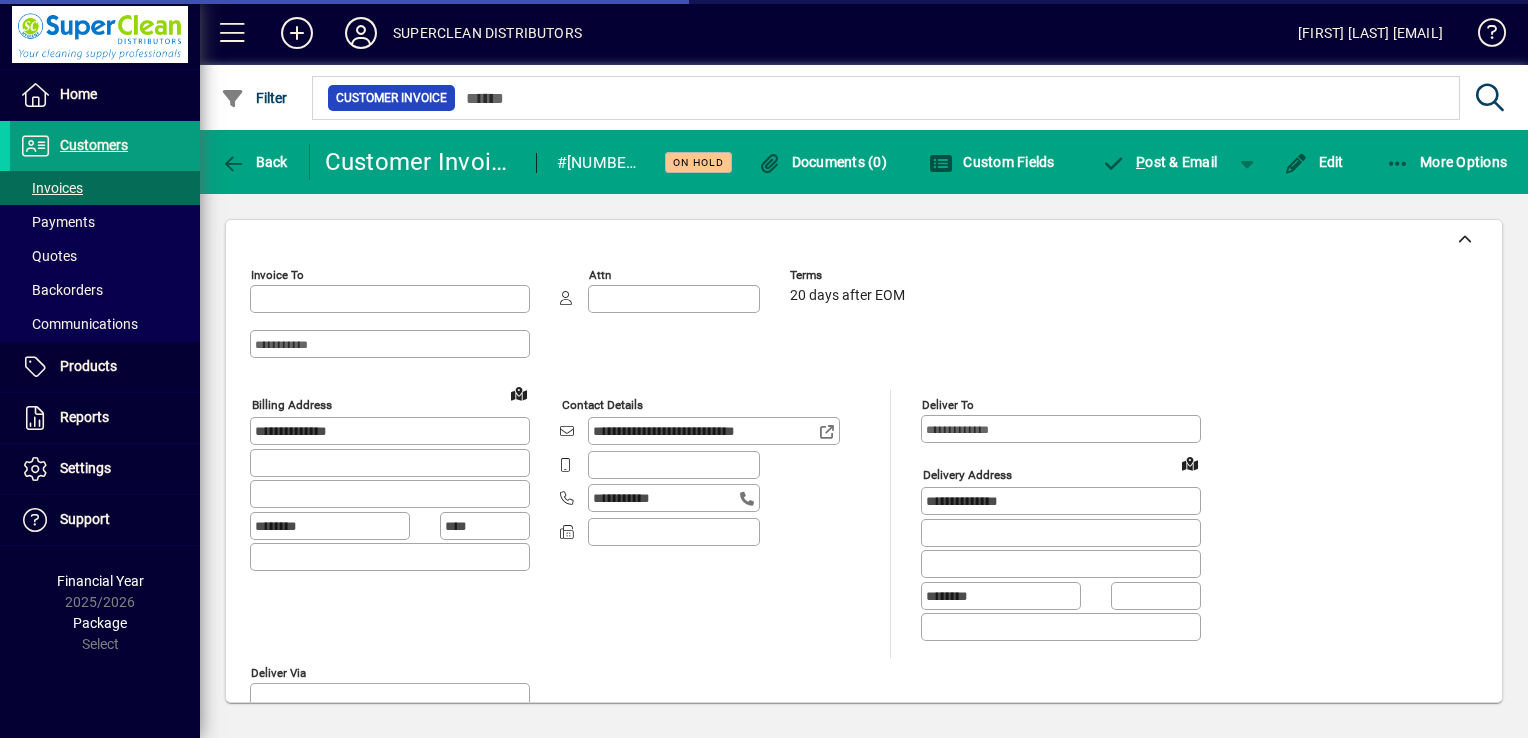 type on "**********" 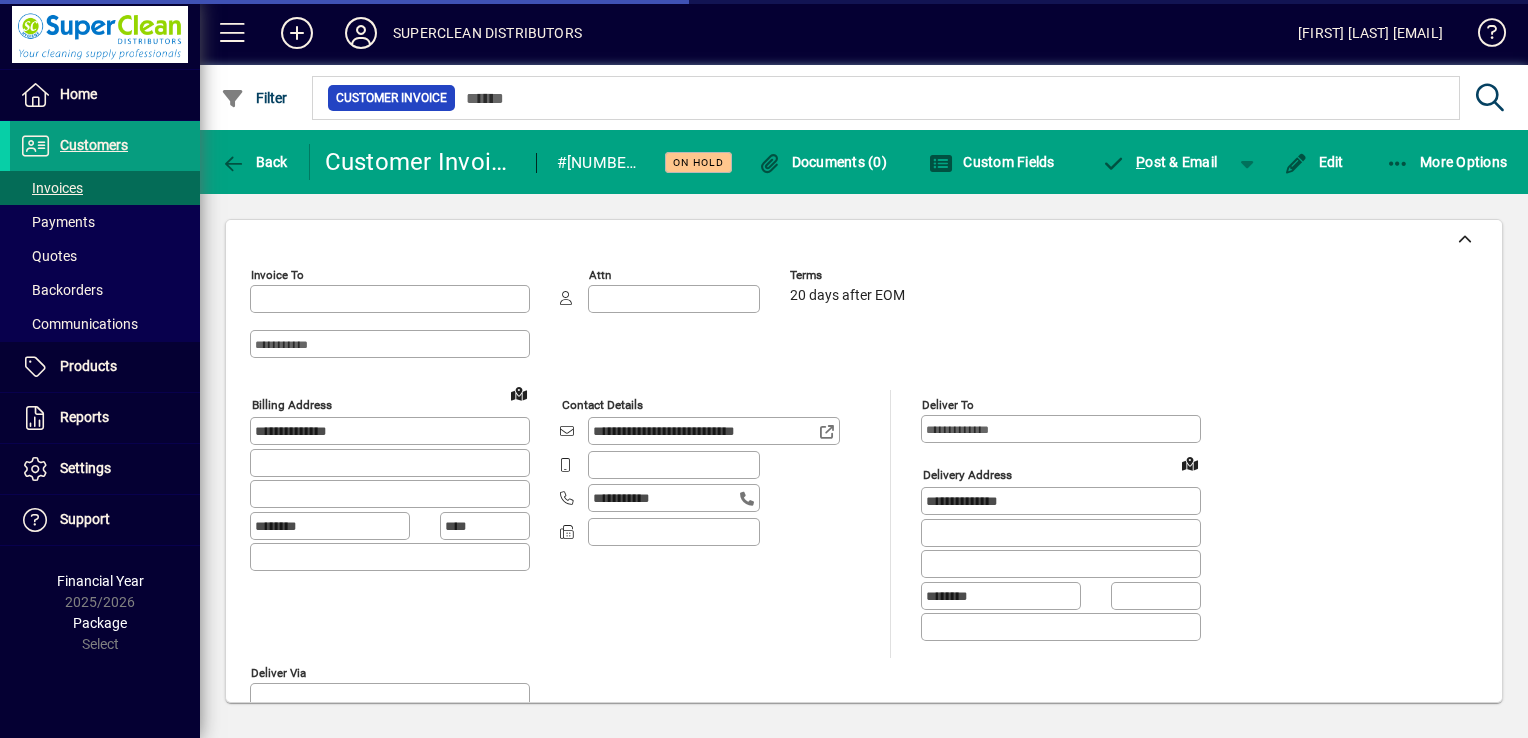 type on "**********" 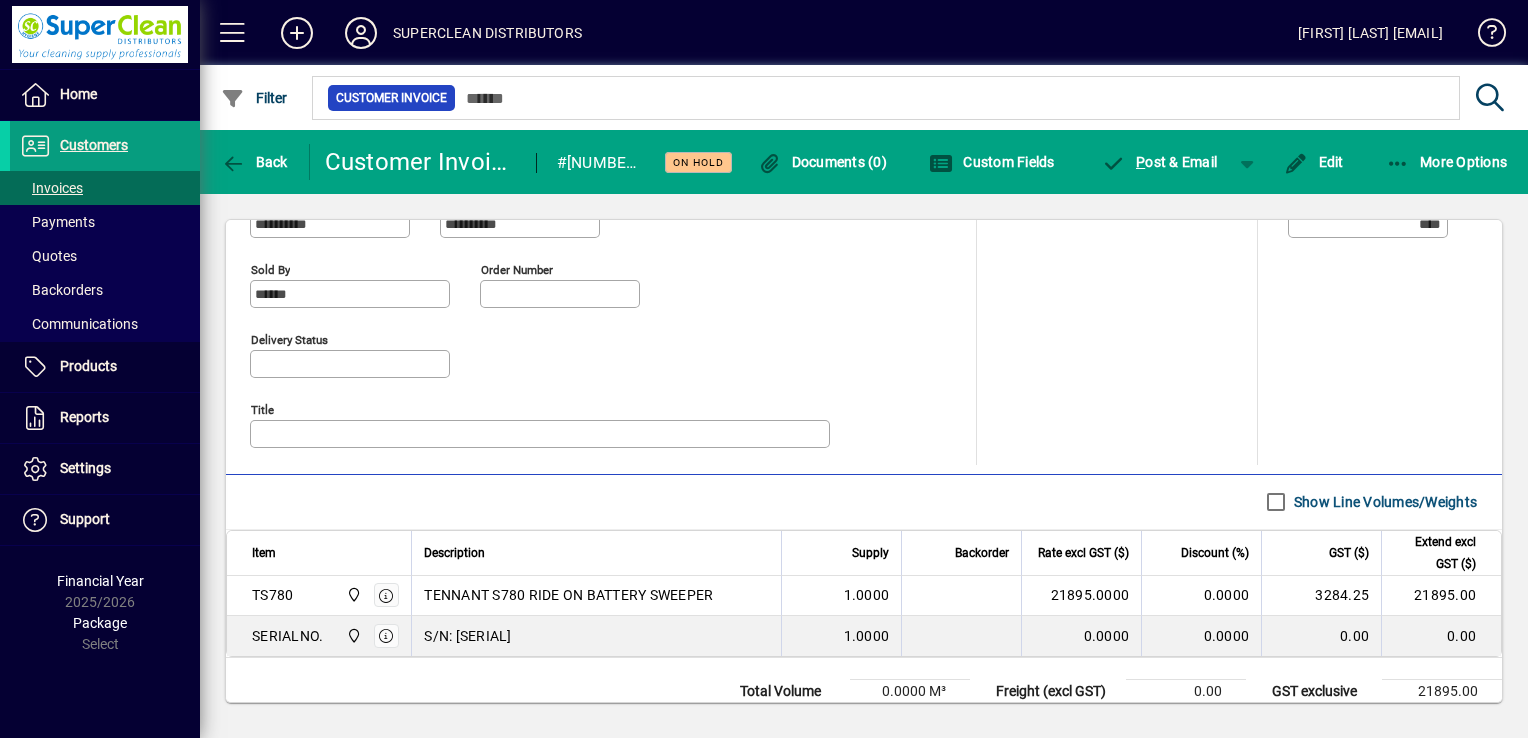 scroll, scrollTop: 935, scrollLeft: 0, axis: vertical 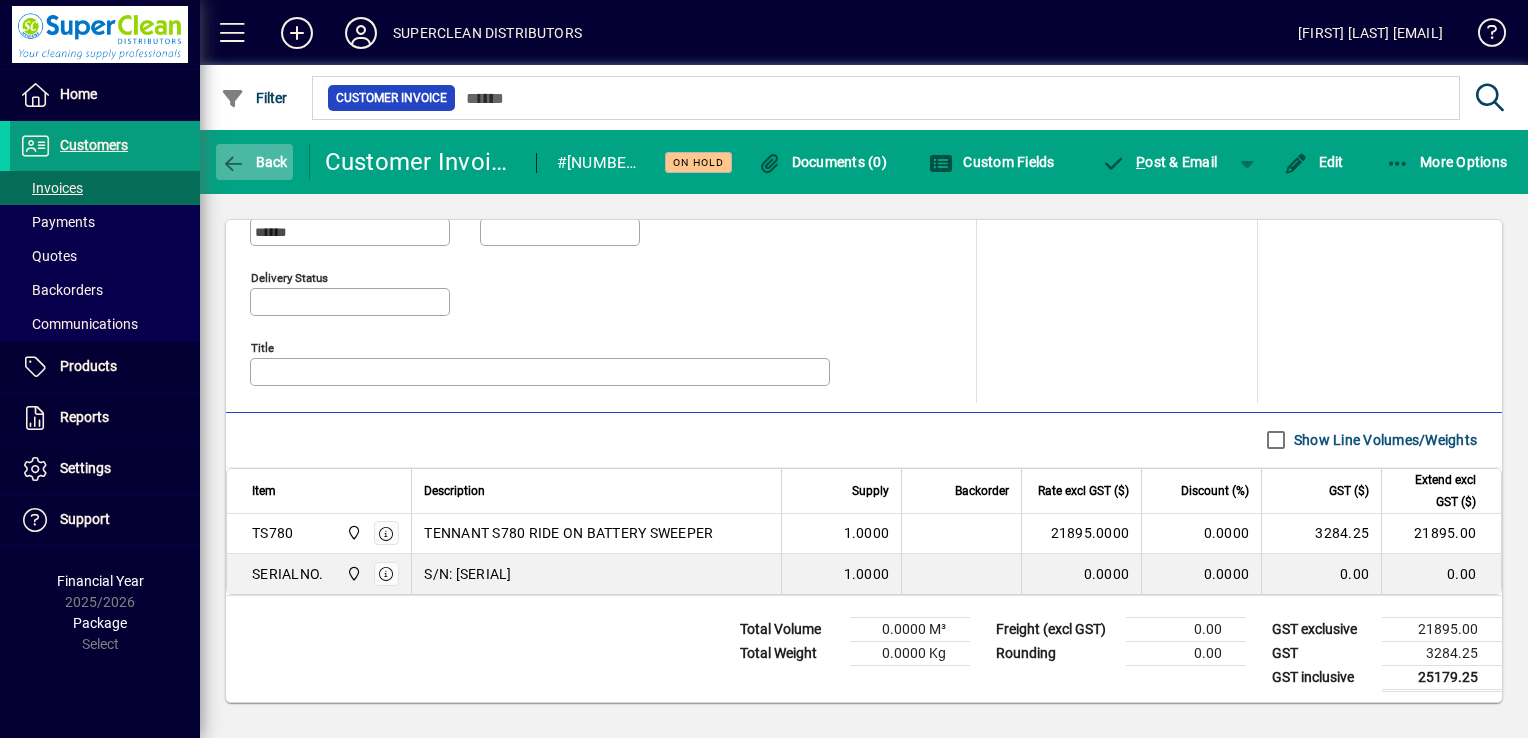 click 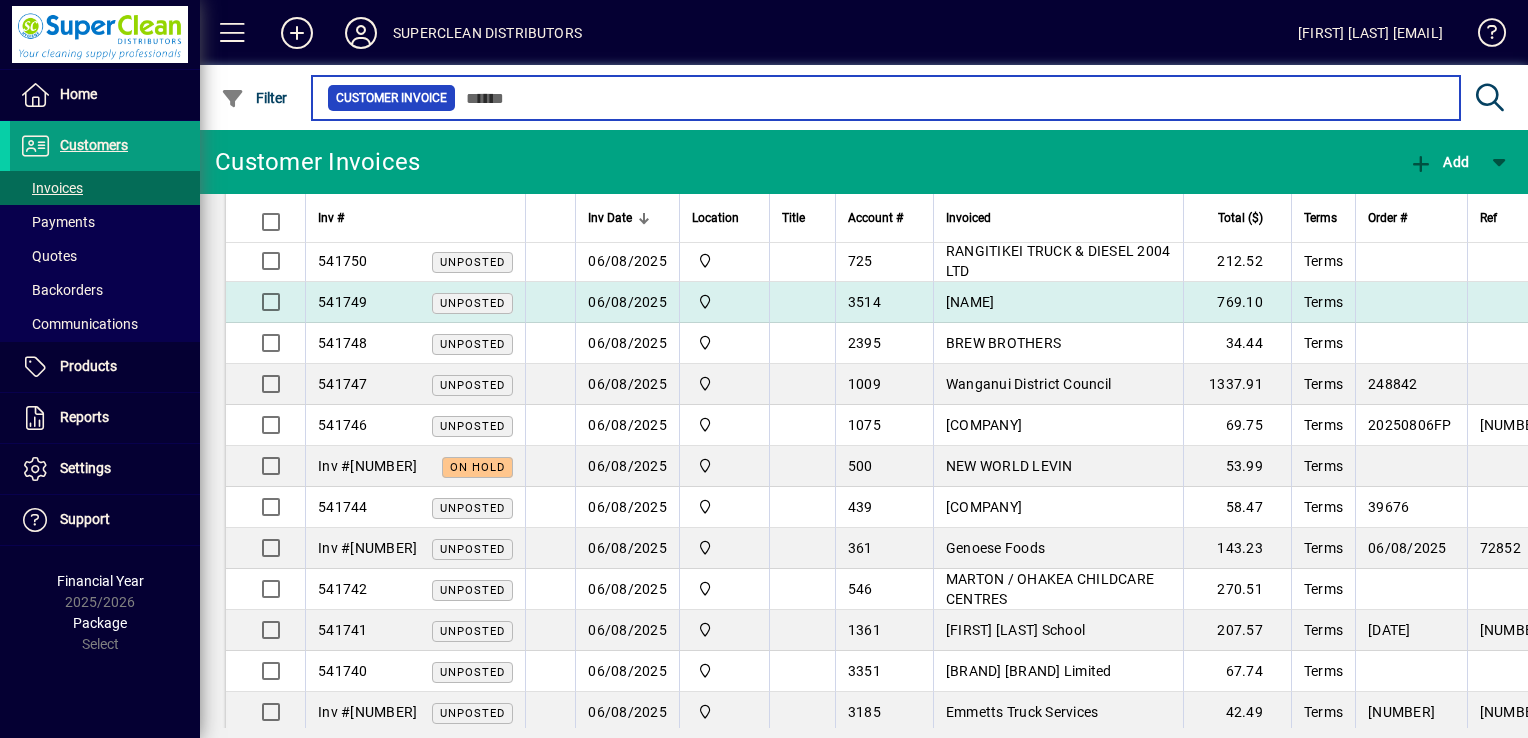 scroll, scrollTop: 853, scrollLeft: 0, axis: vertical 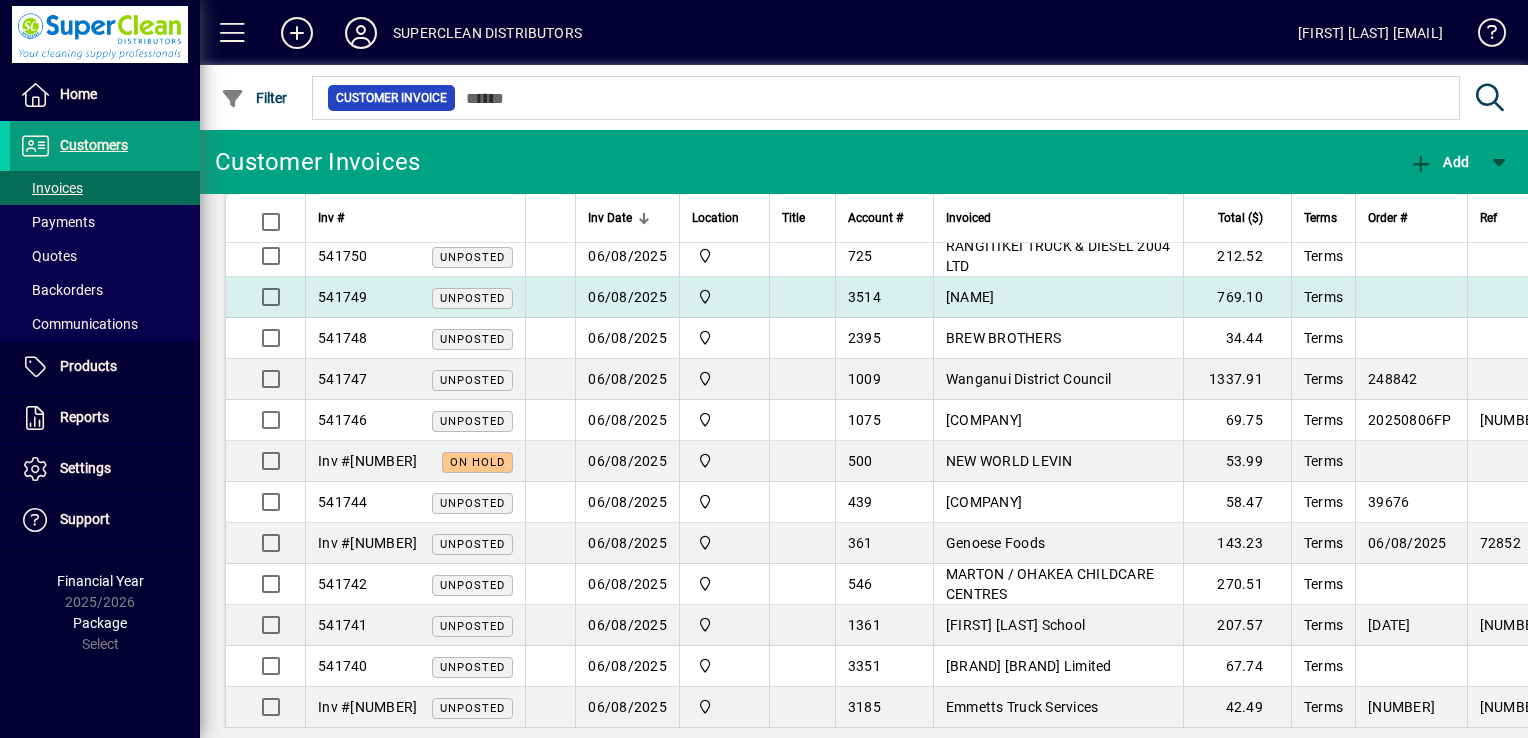 click on "[NAME]" at bounding box center (970, 297) 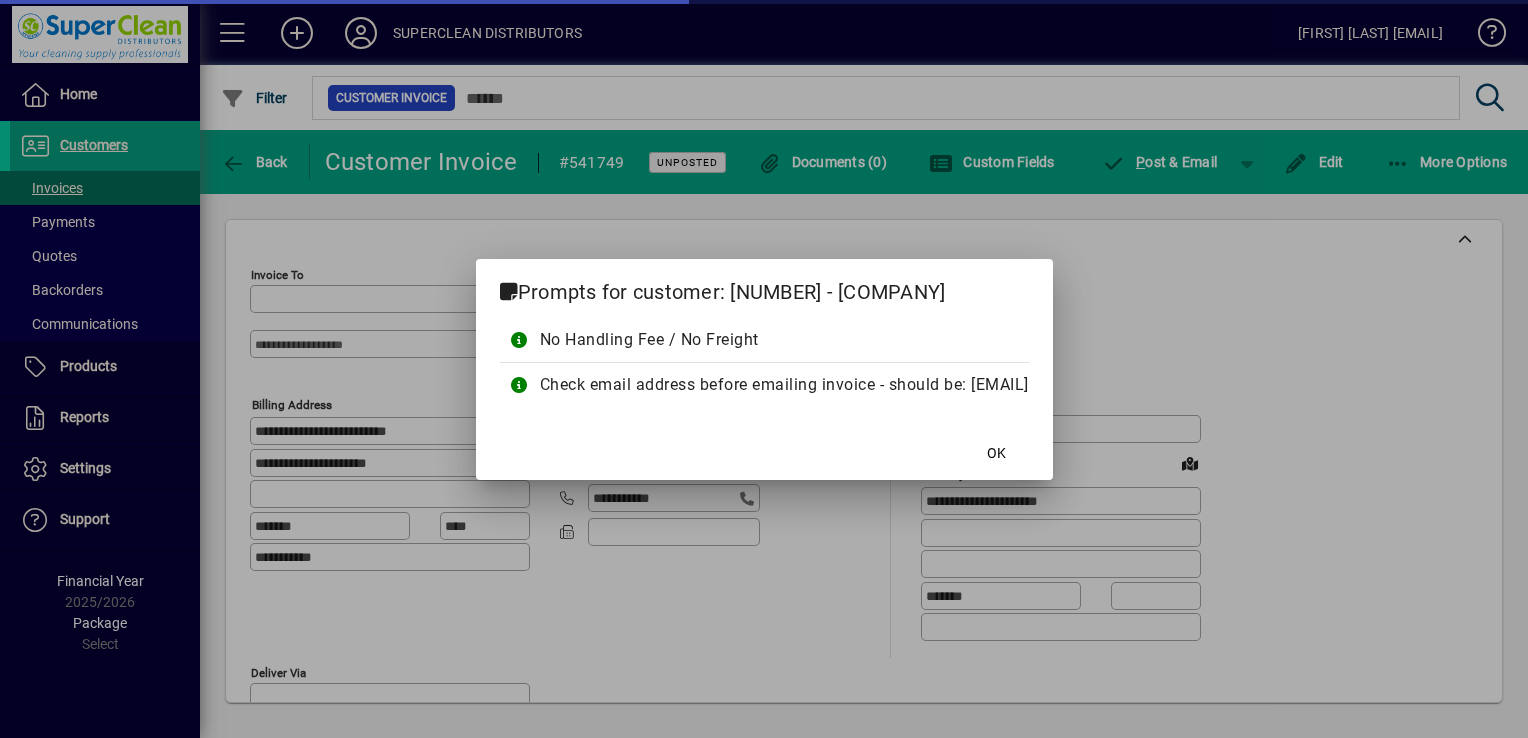 type on "**********" 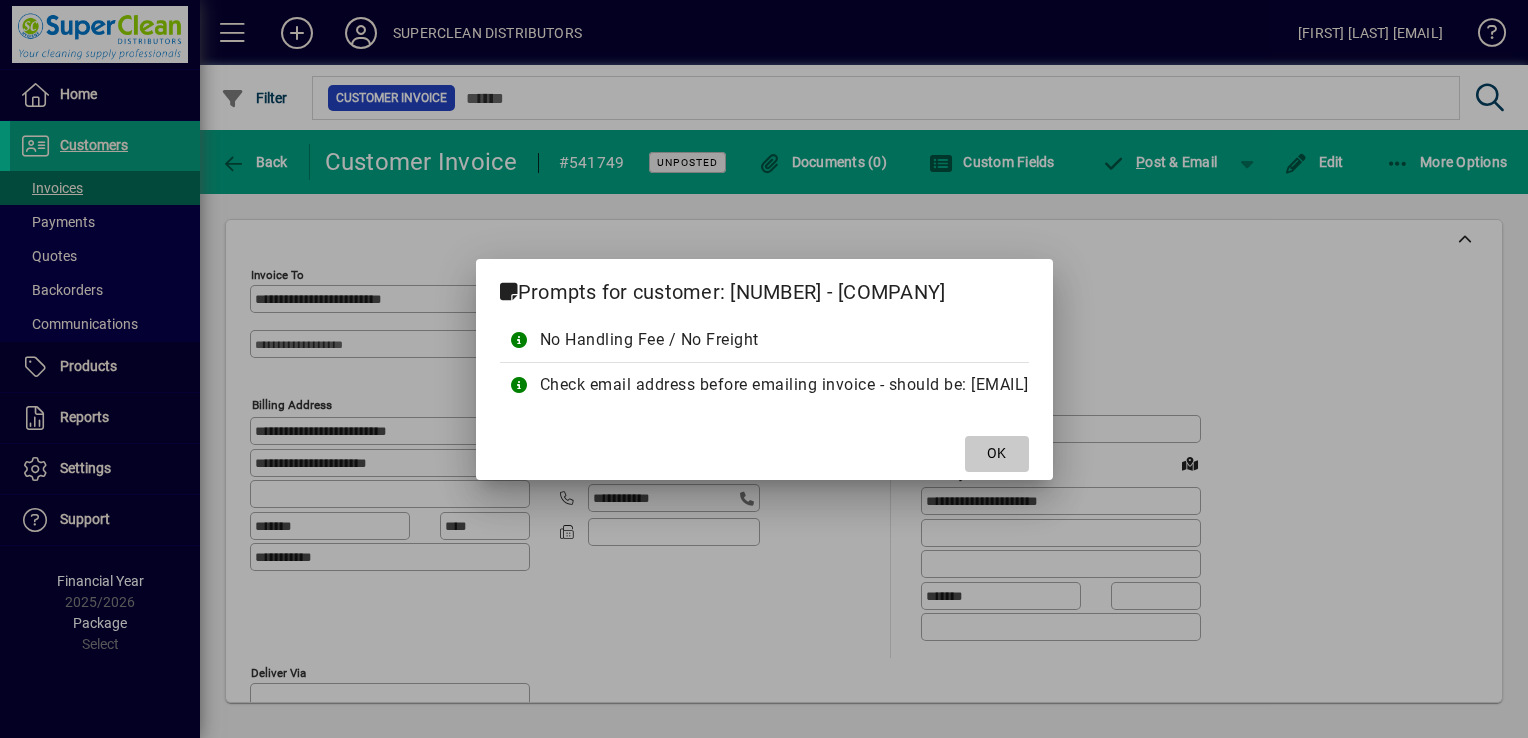 click on "OK" 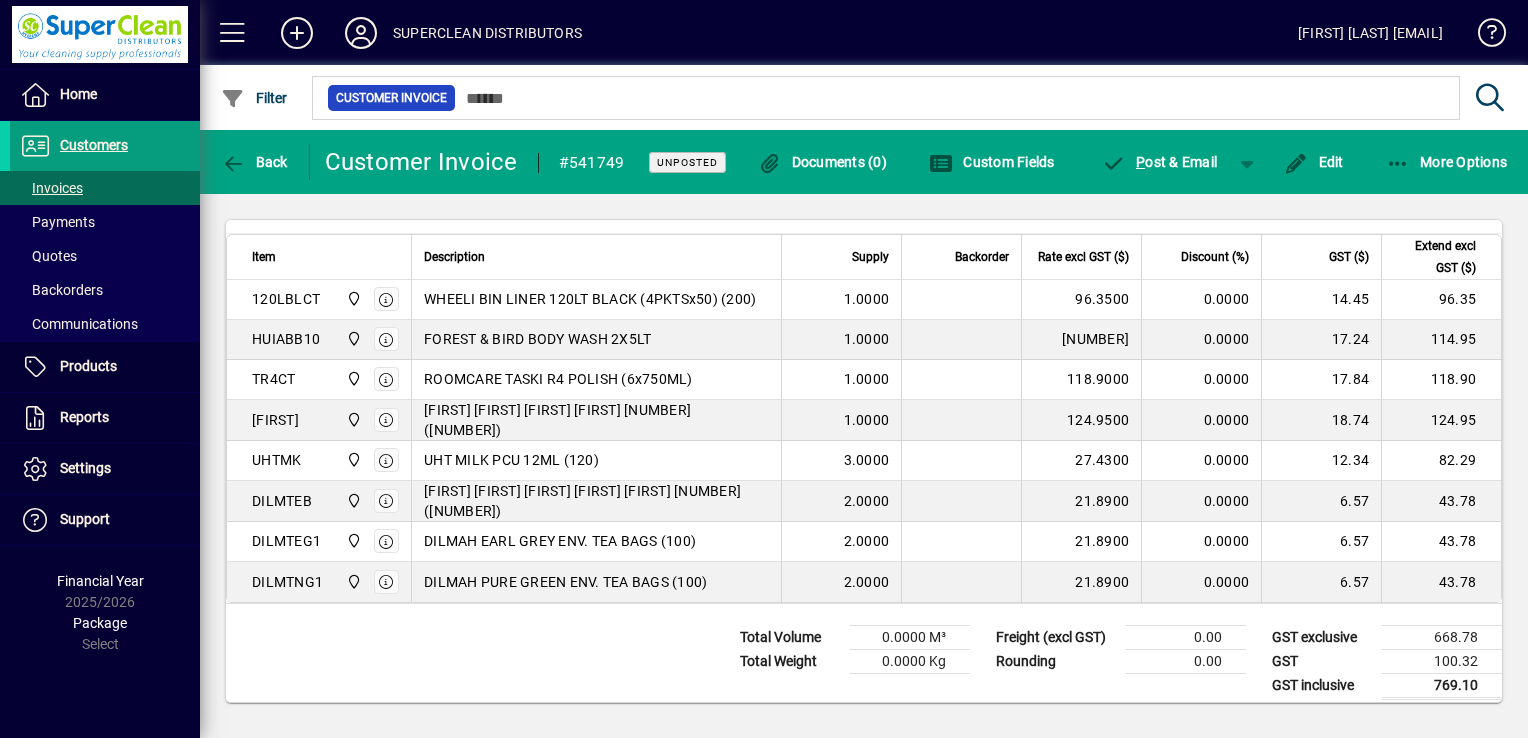 scroll, scrollTop: 1175, scrollLeft: 0, axis: vertical 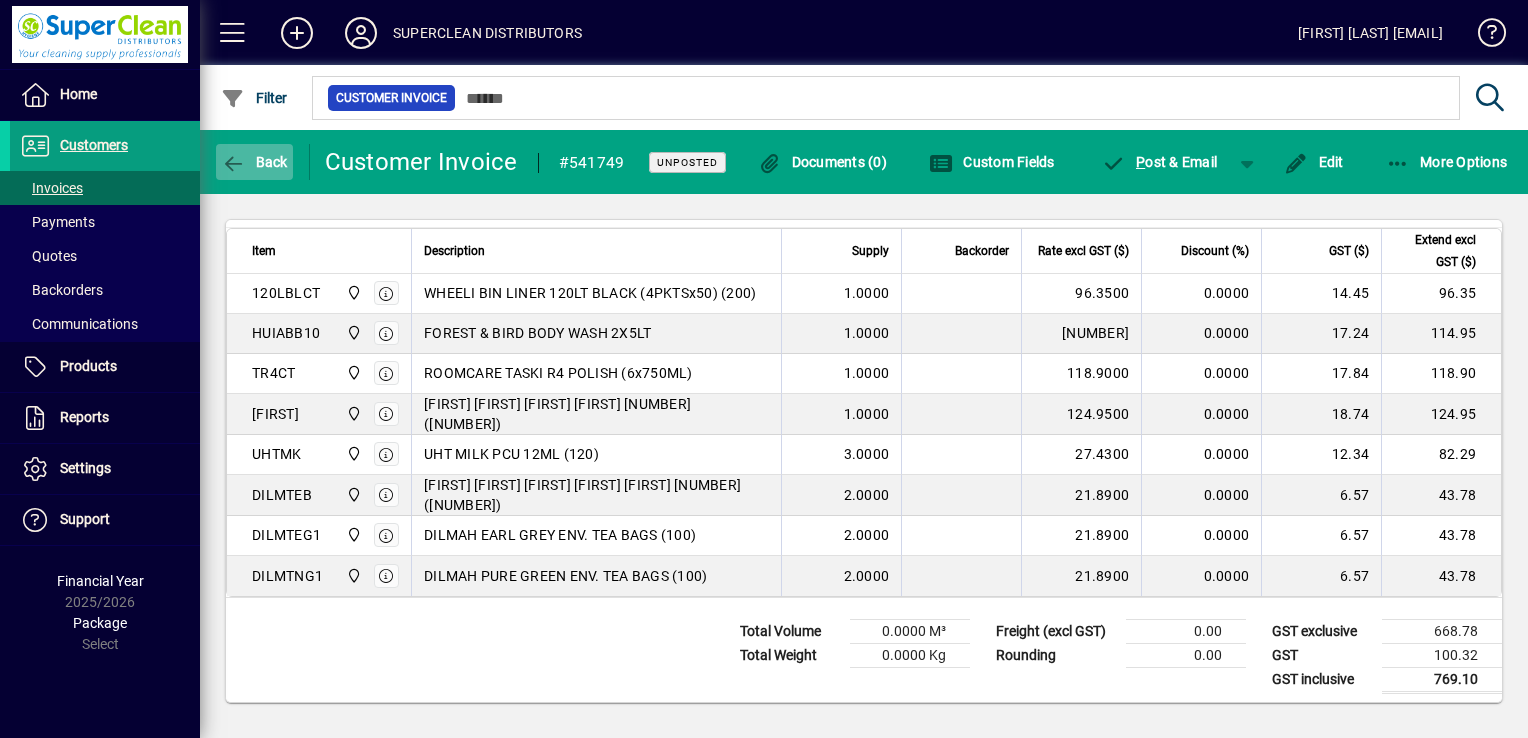 click on "Back" 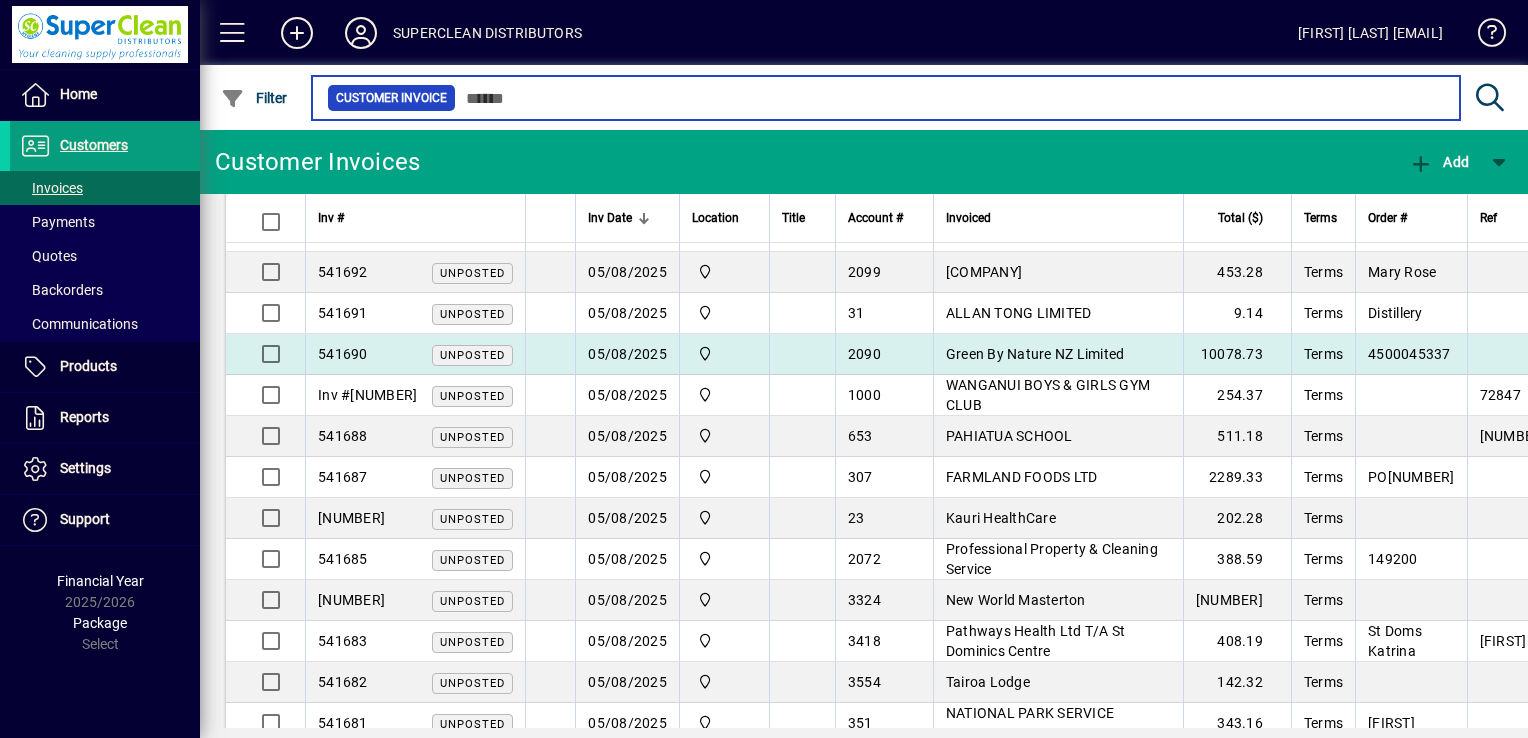 scroll, scrollTop: 3257, scrollLeft: 0, axis: vertical 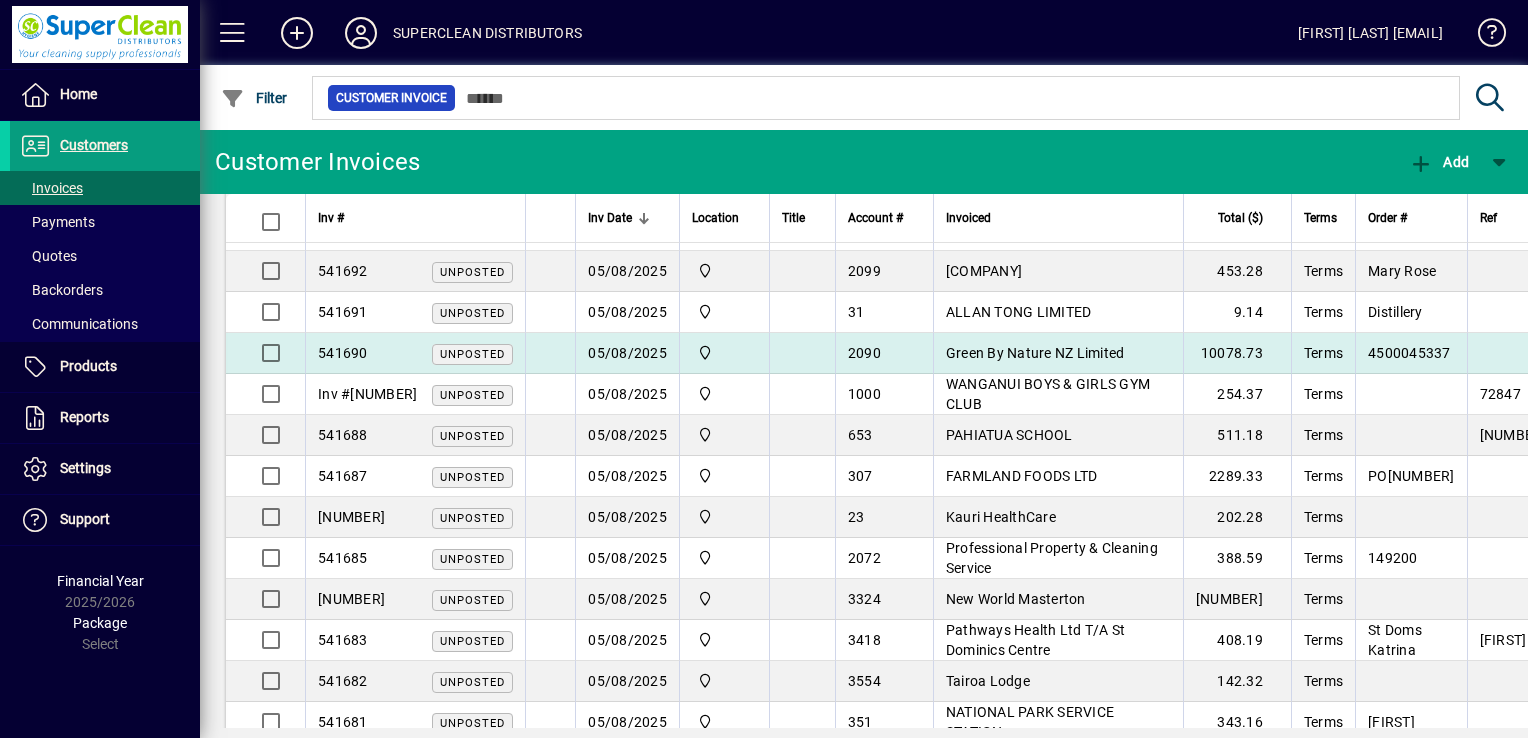 click on "Green By Nature NZ Limited" at bounding box center (1035, 353) 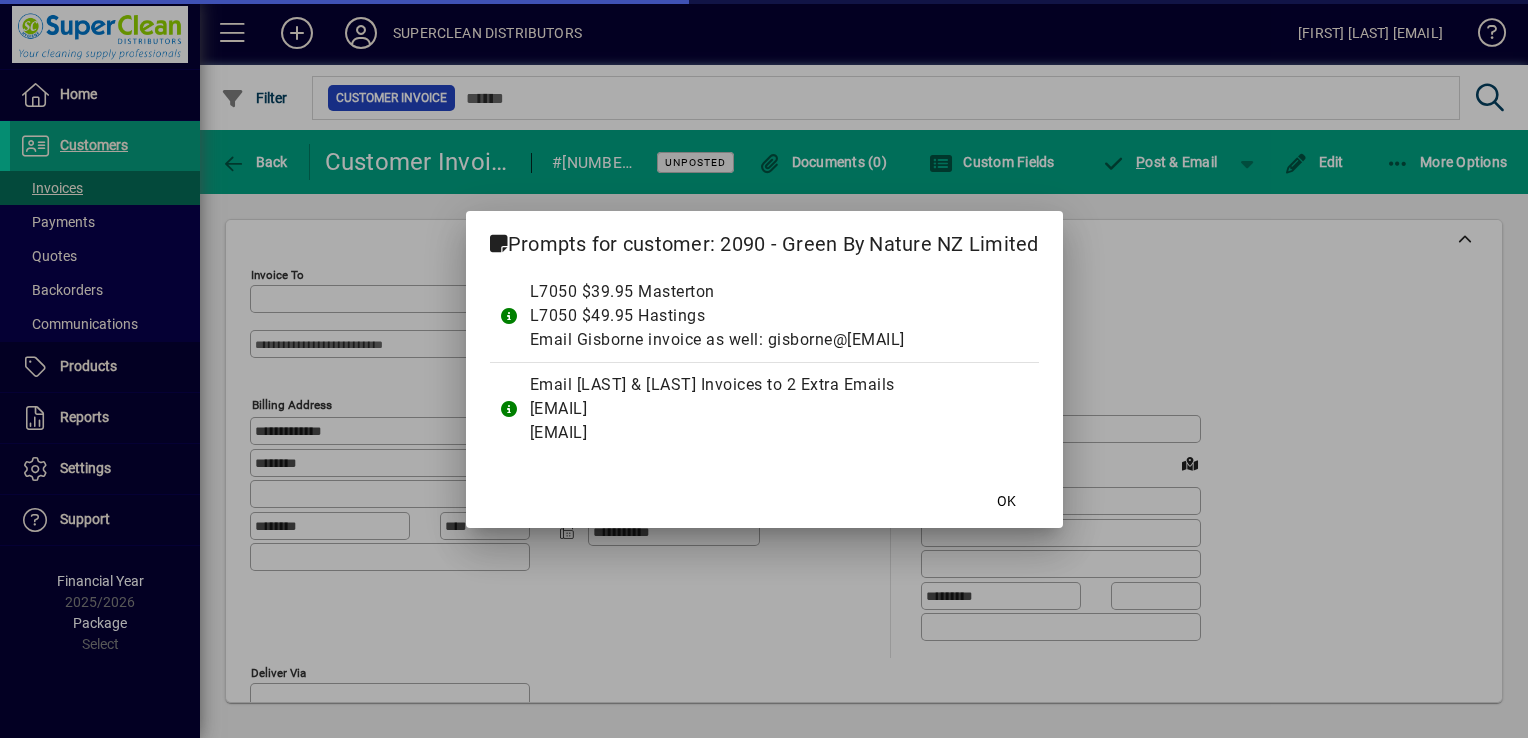 type on "**********" 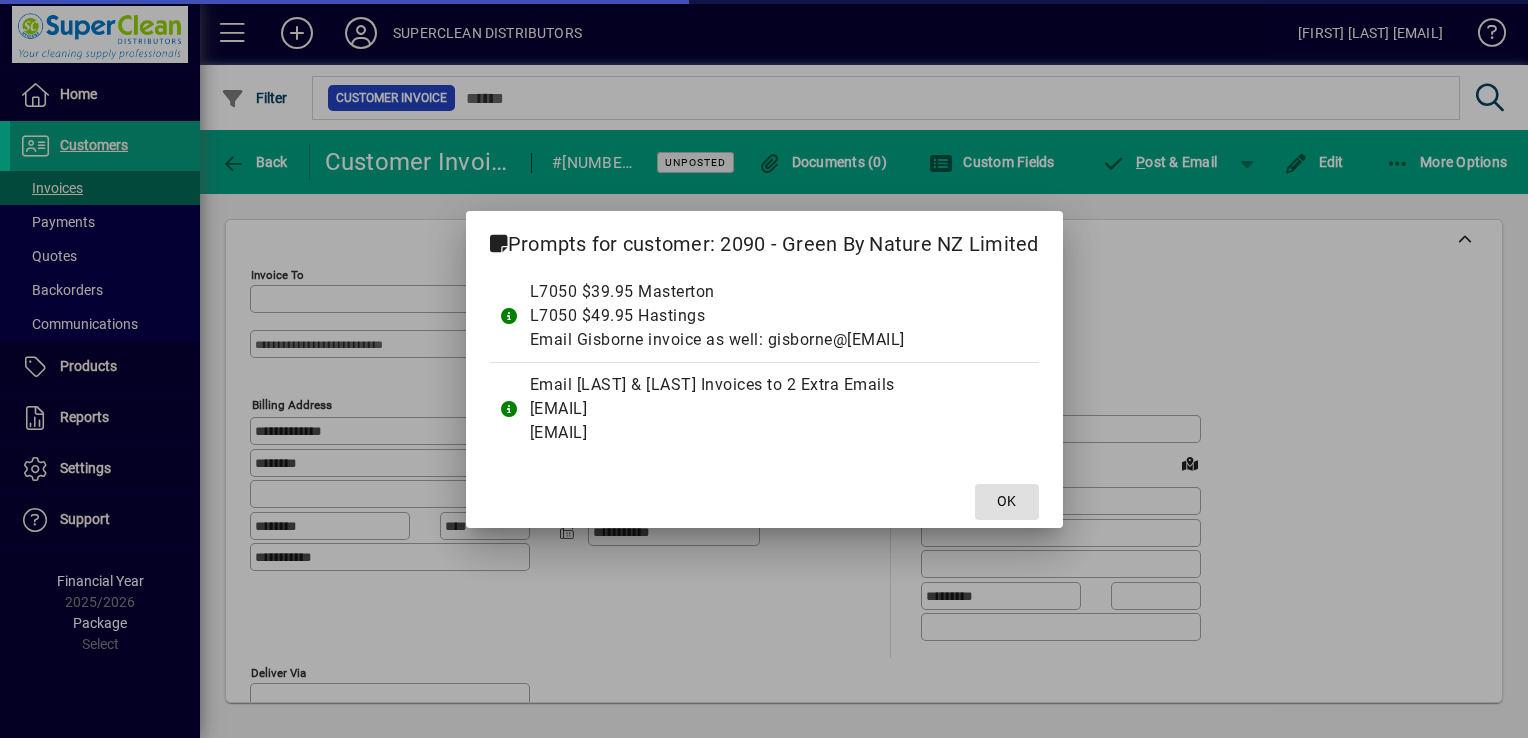 type on "*********" 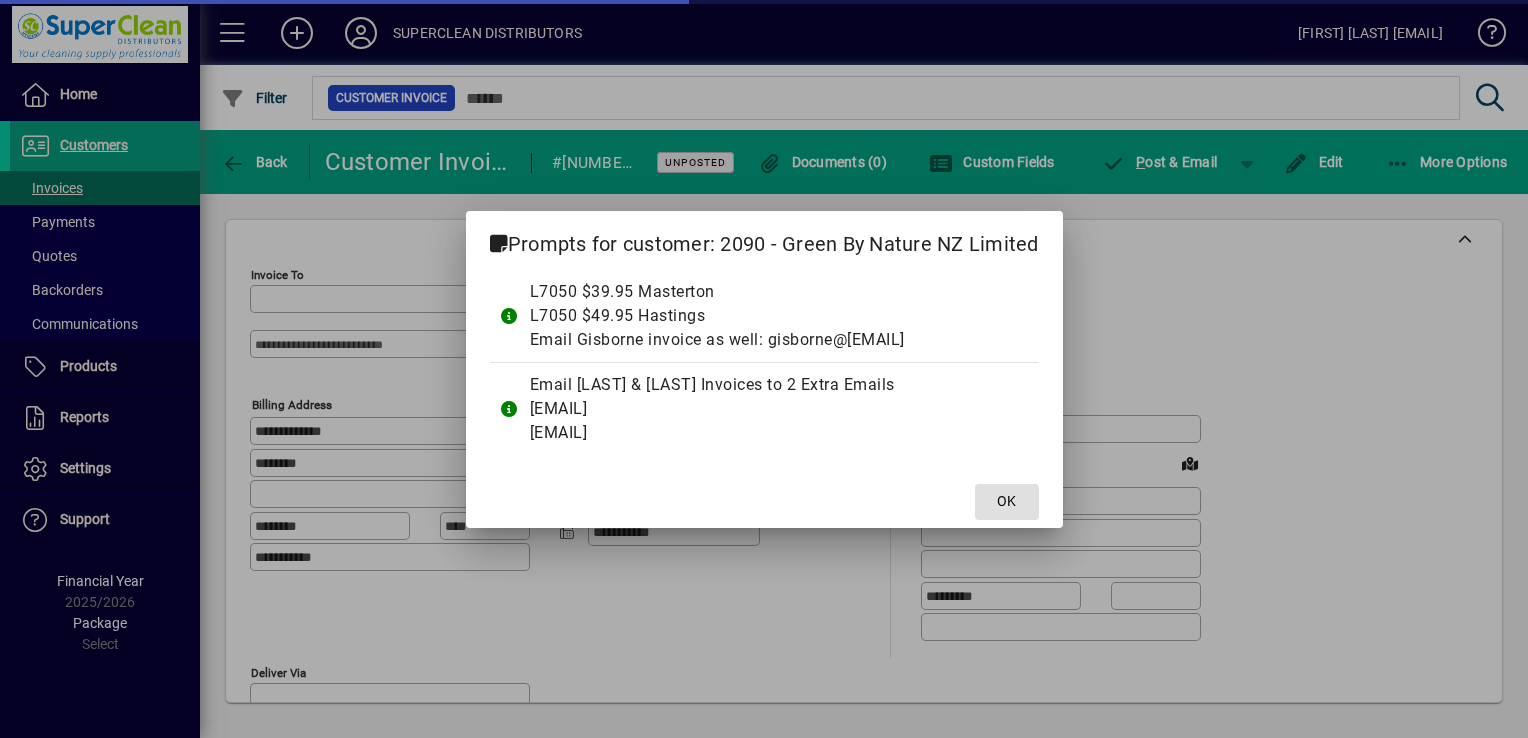type on "**********" 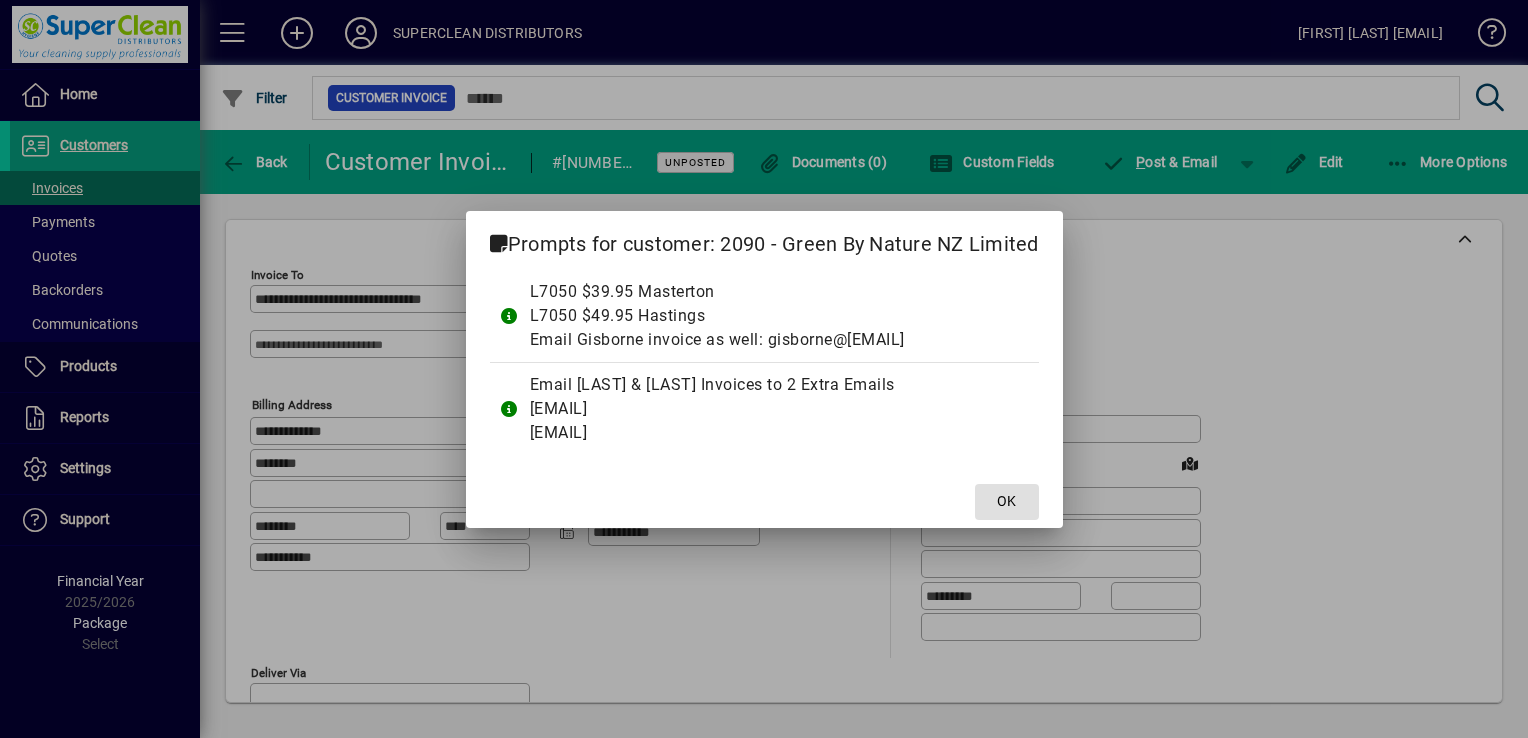 click 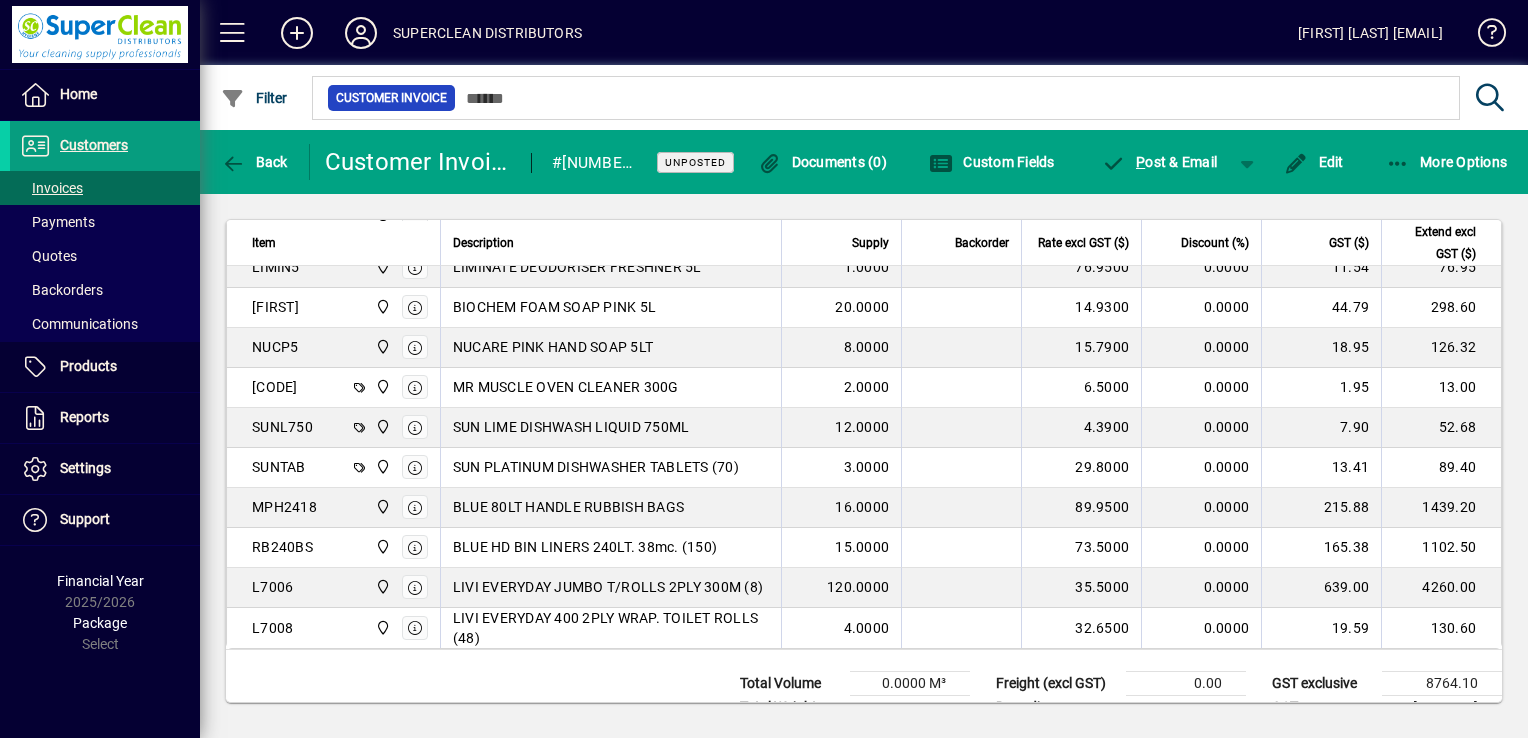 scroll, scrollTop: 1800, scrollLeft: 0, axis: vertical 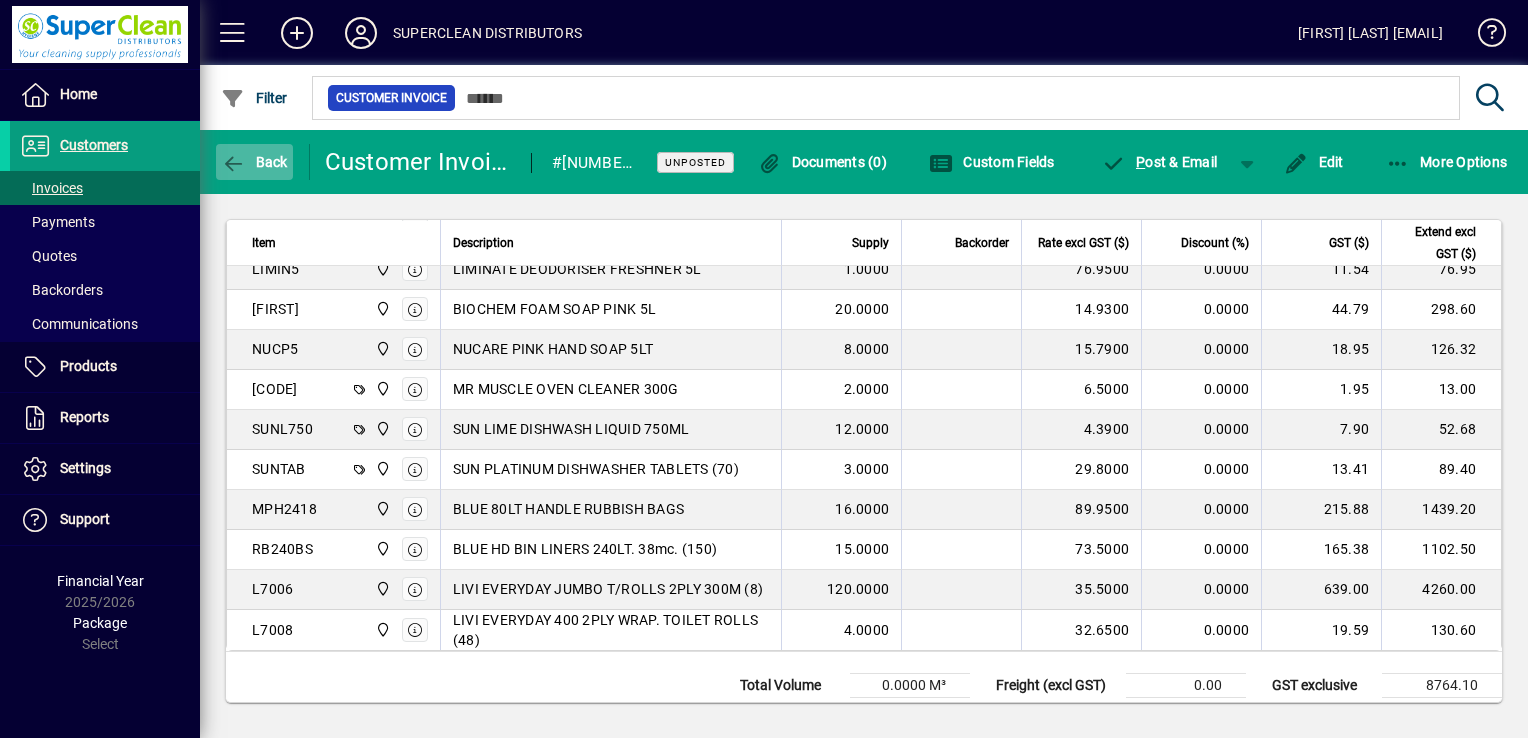click on "Back" 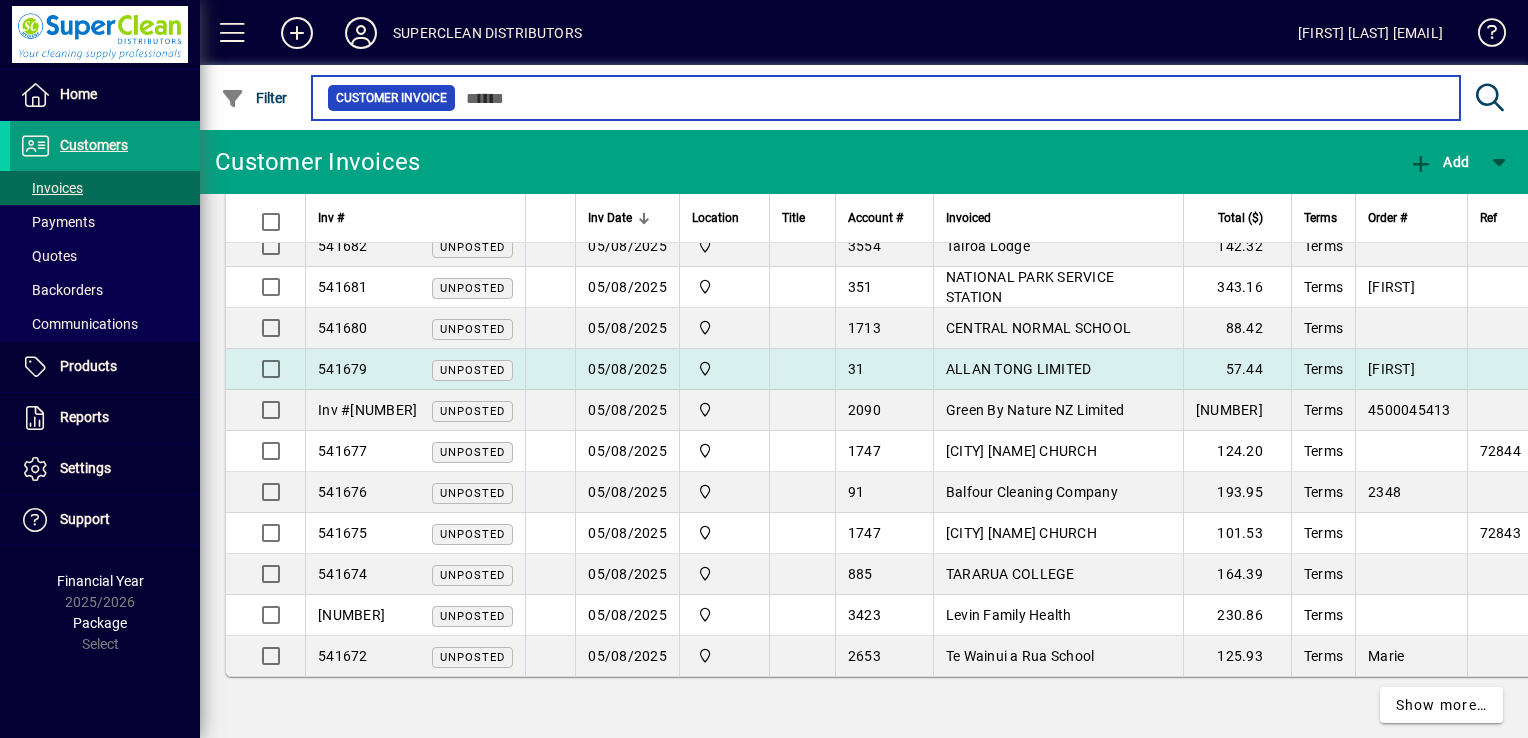 scroll, scrollTop: 3700, scrollLeft: 0, axis: vertical 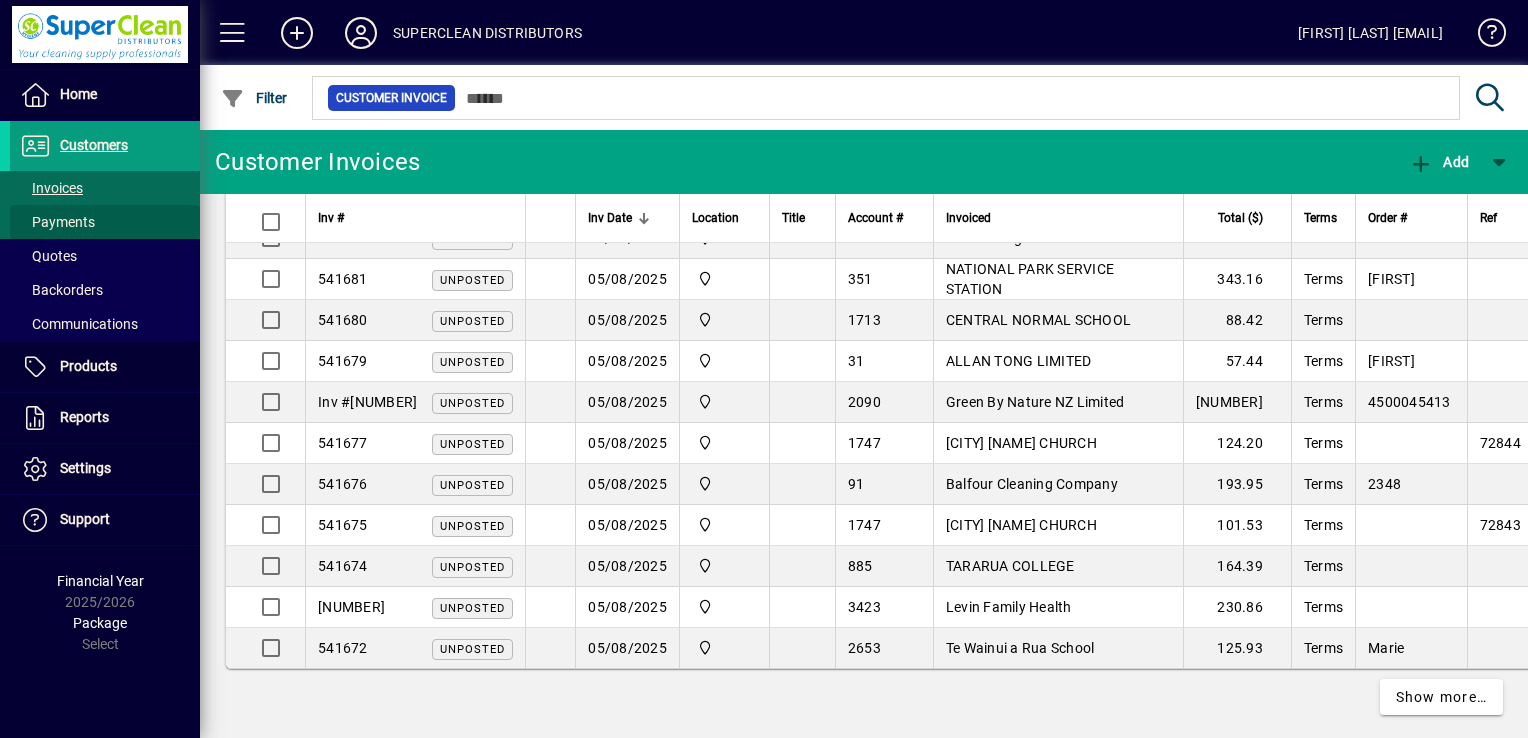 click on "Payments" at bounding box center [57, 222] 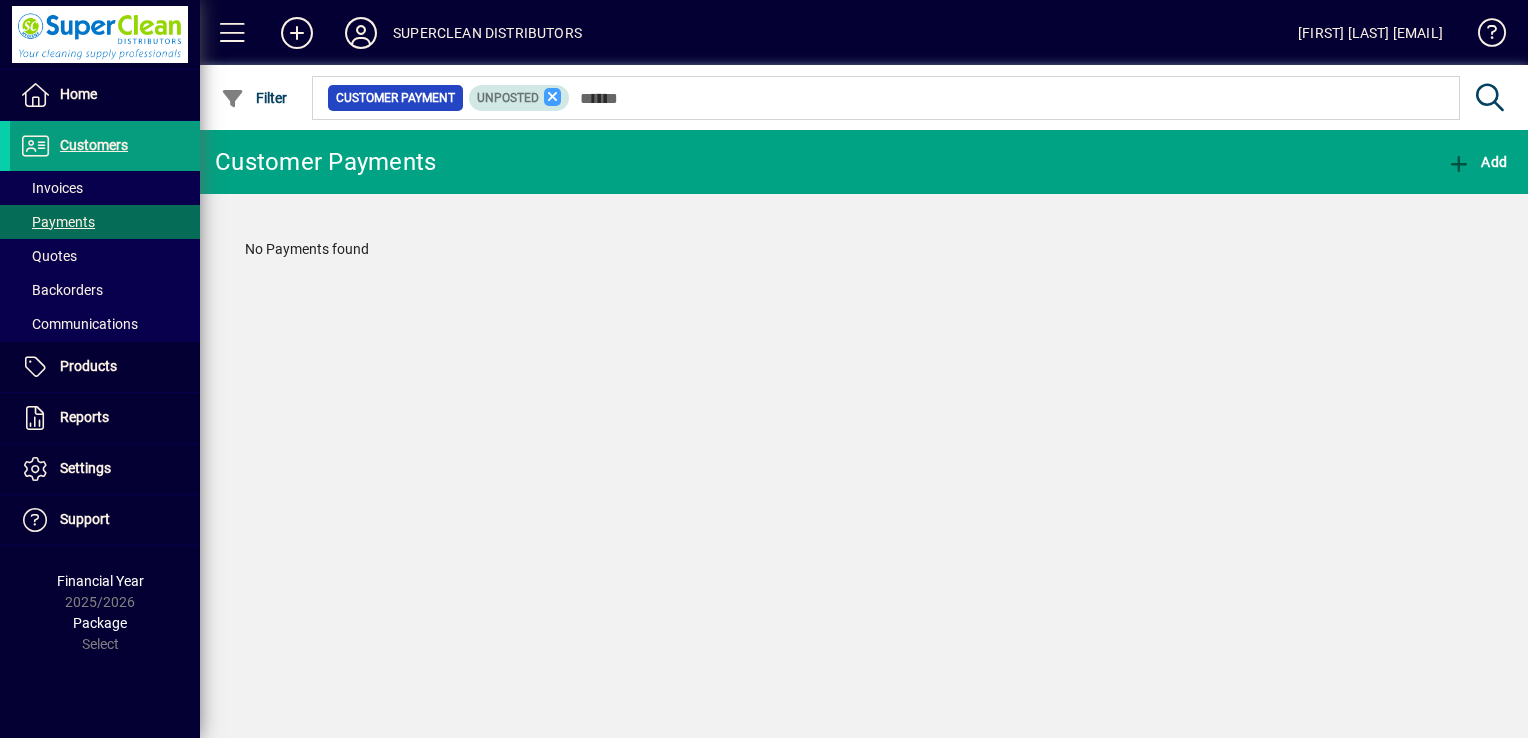 click at bounding box center [553, 97] 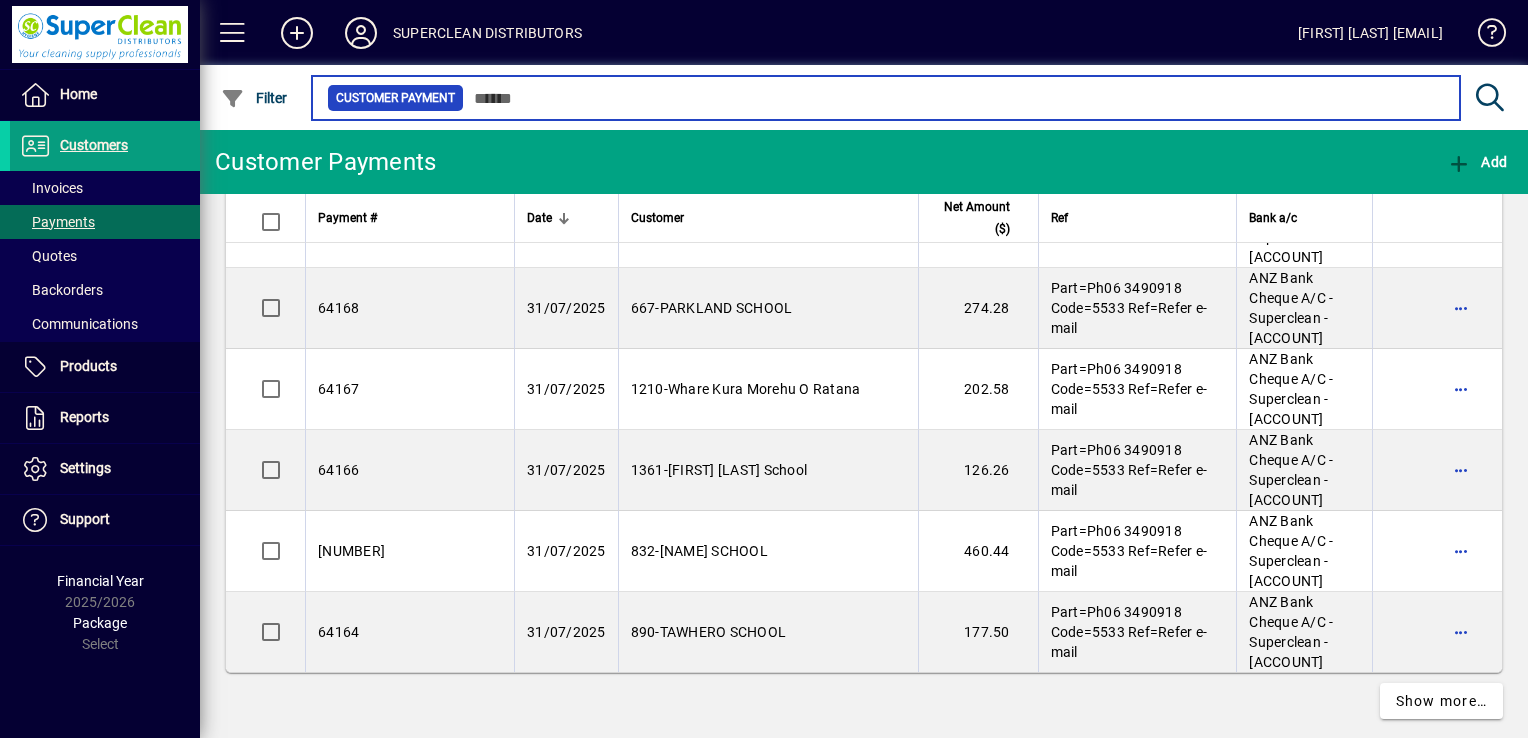 scroll, scrollTop: 6900, scrollLeft: 0, axis: vertical 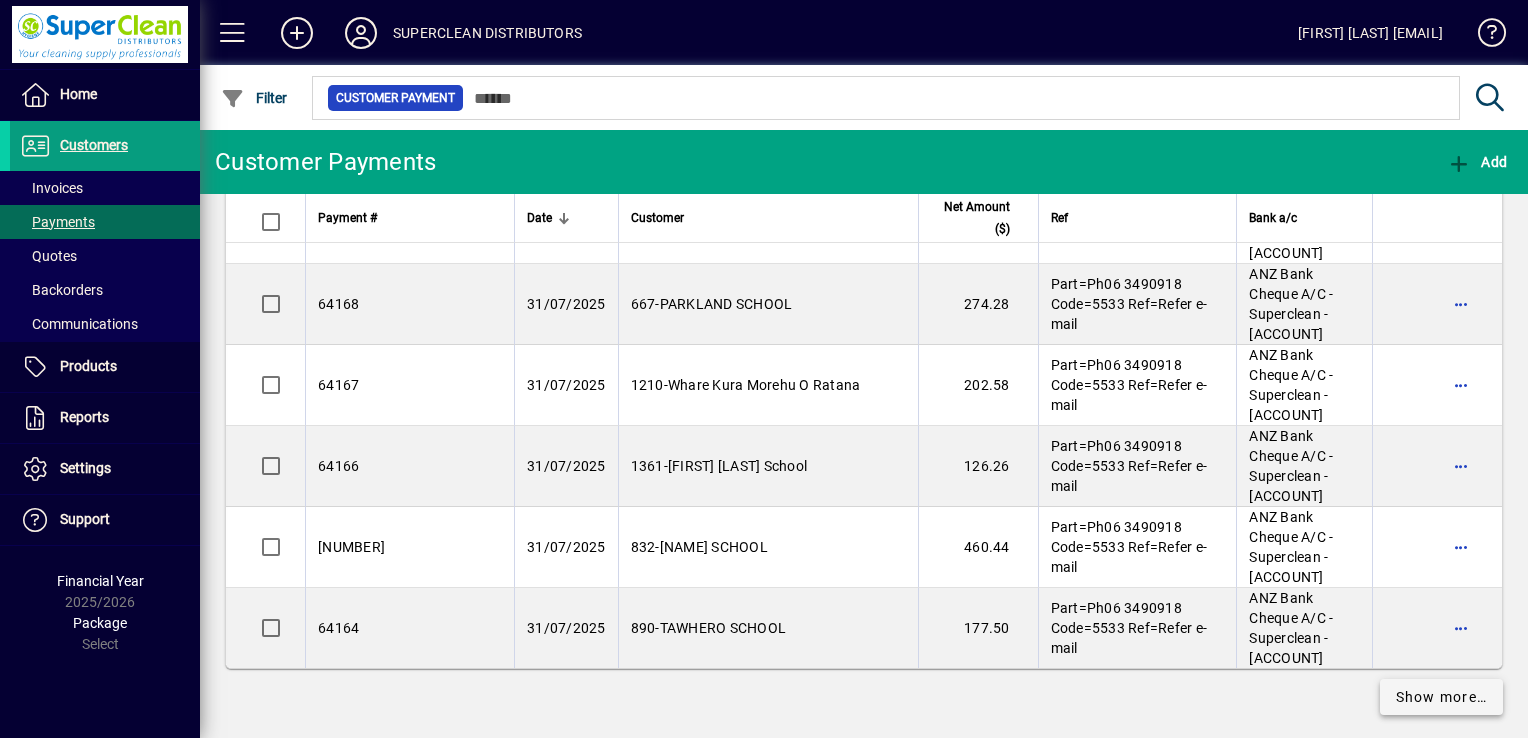 click on "Show more…" 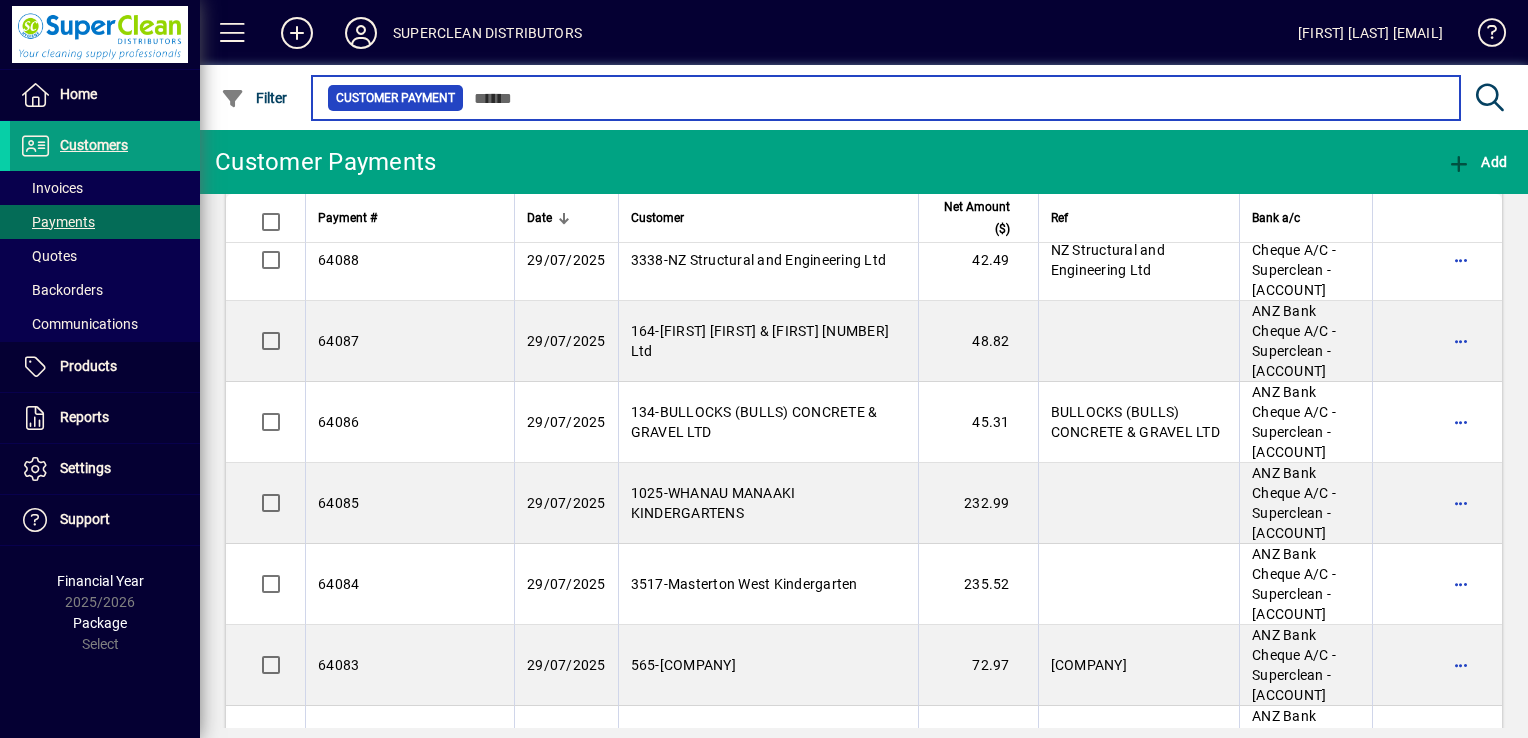 scroll, scrollTop: 13106, scrollLeft: 0, axis: vertical 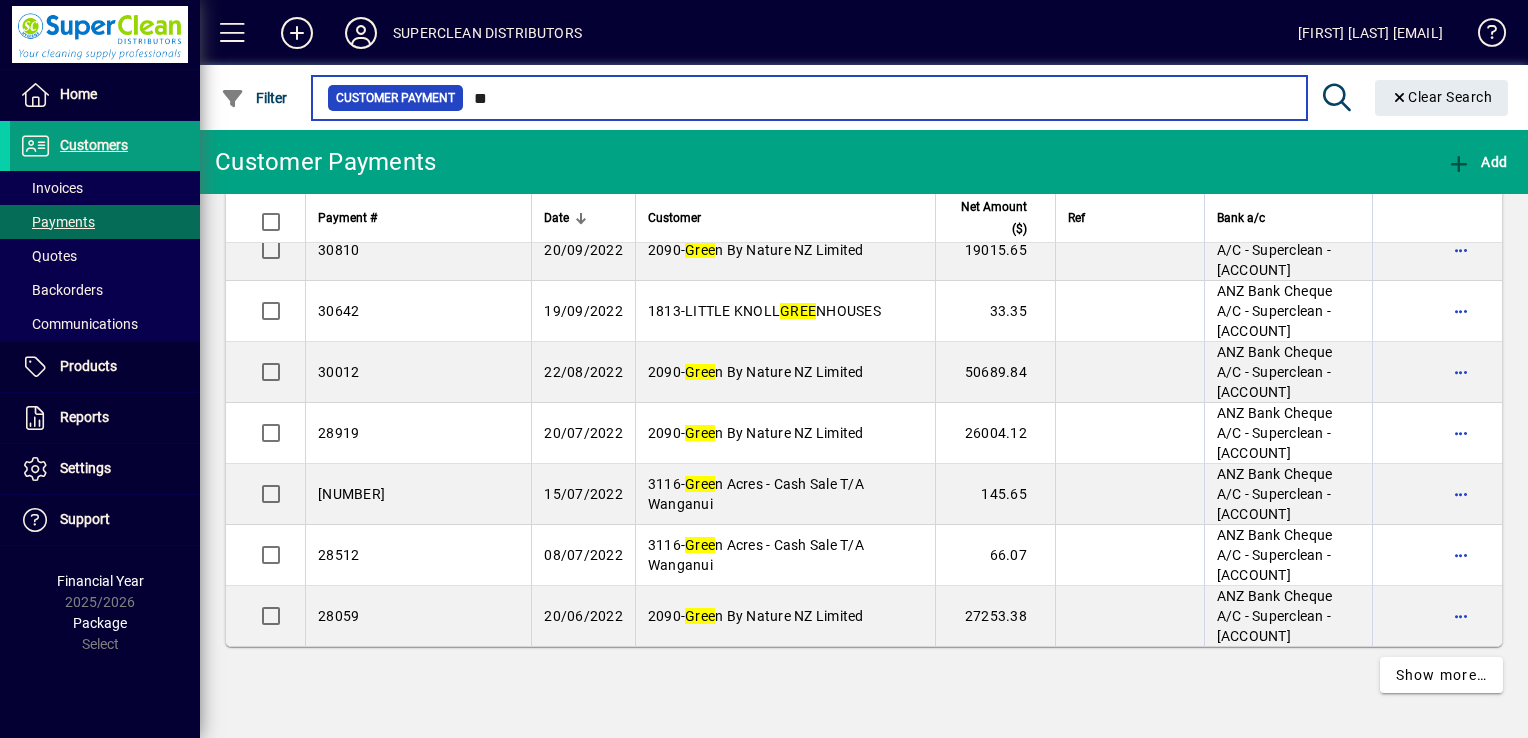 type on "*" 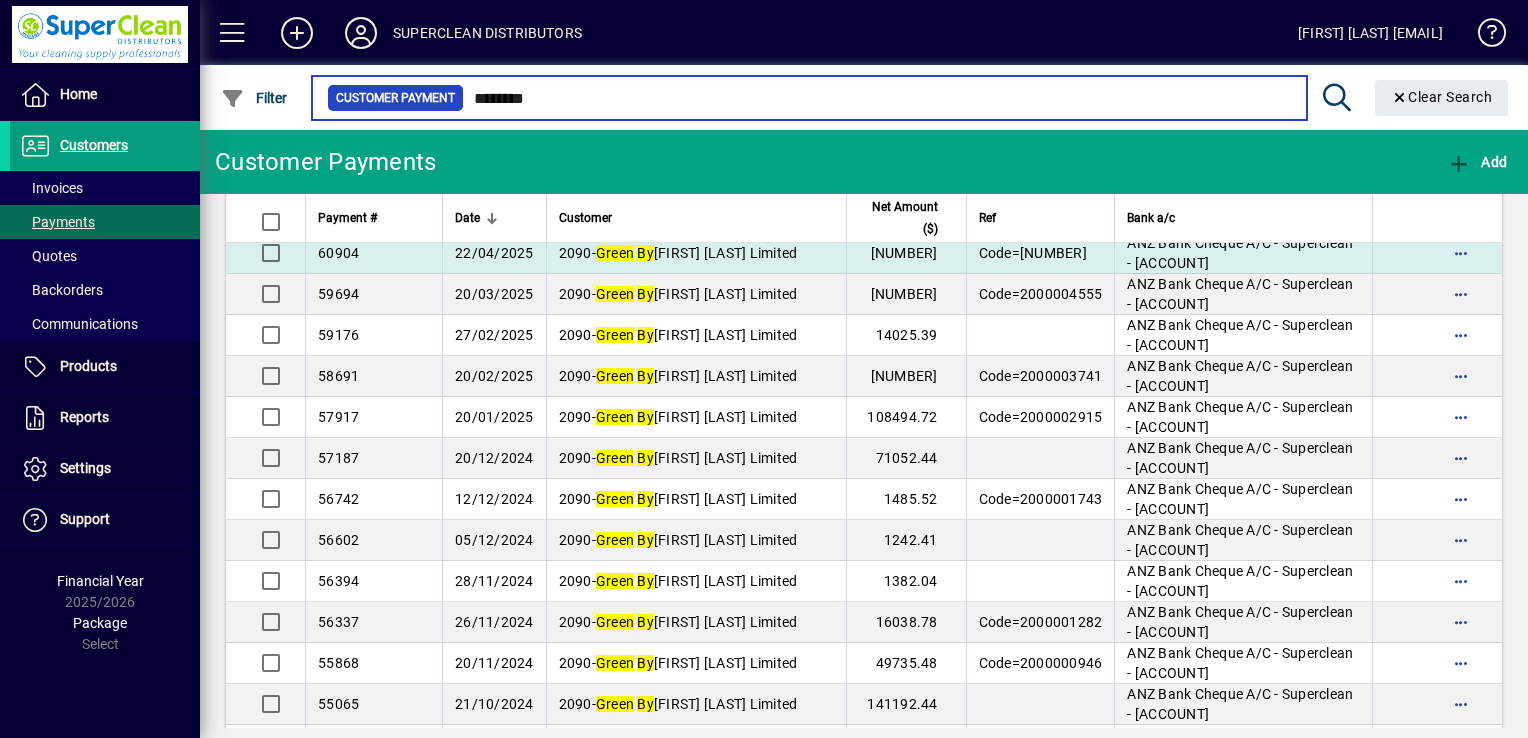 scroll, scrollTop: 200, scrollLeft: 0, axis: vertical 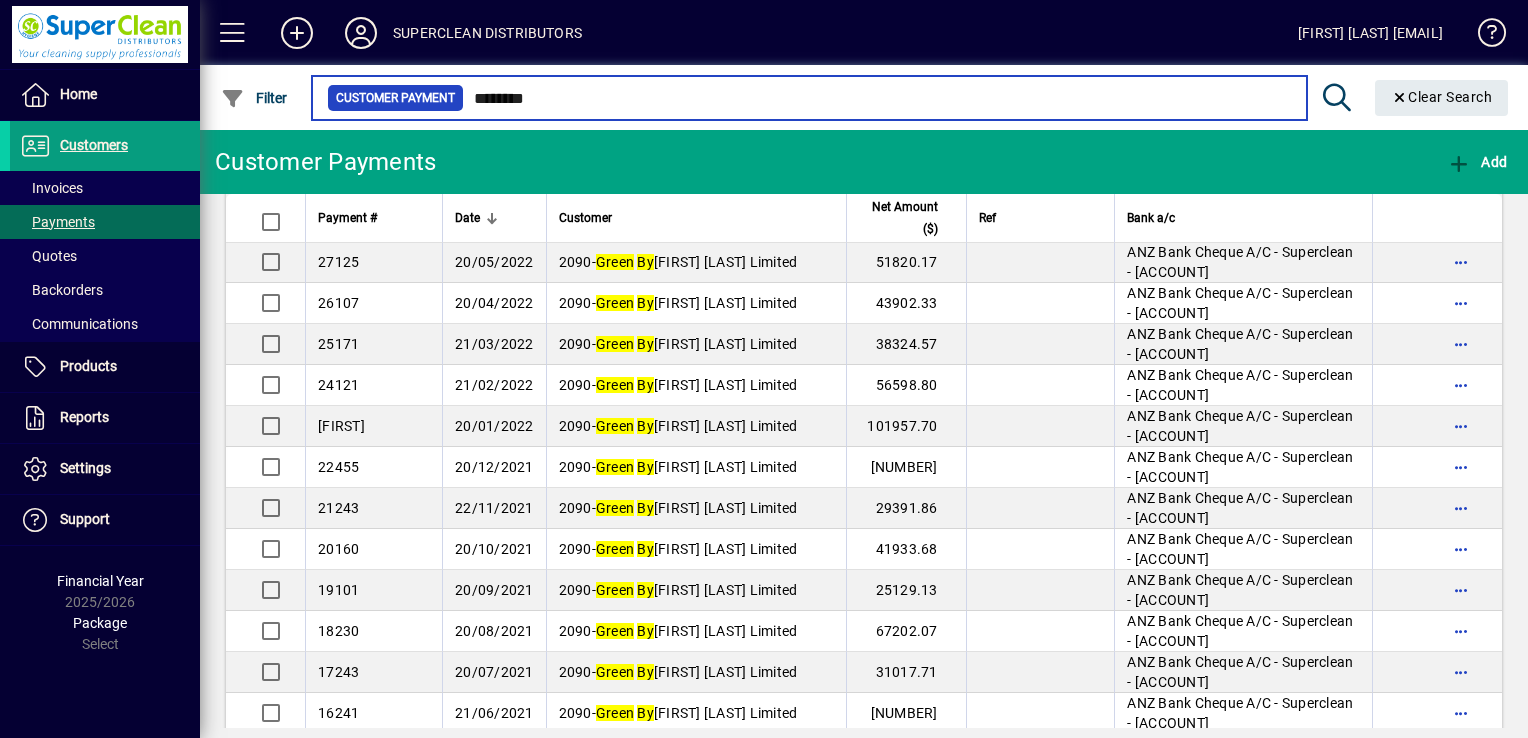 drag, startPoint x: 552, startPoint y: 89, endPoint x: 416, endPoint y: 61, distance: 138.85243 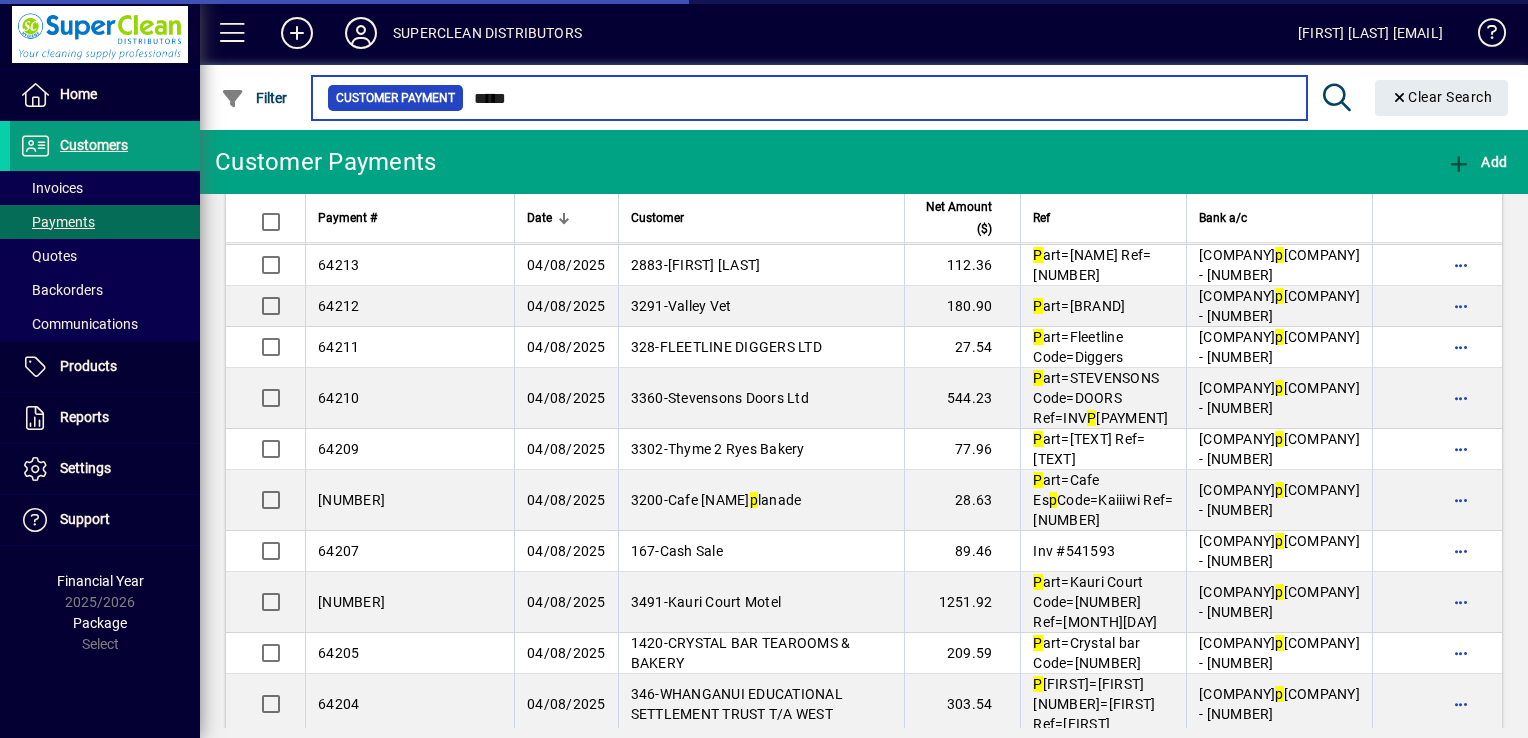 scroll, scrollTop: 2396, scrollLeft: 0, axis: vertical 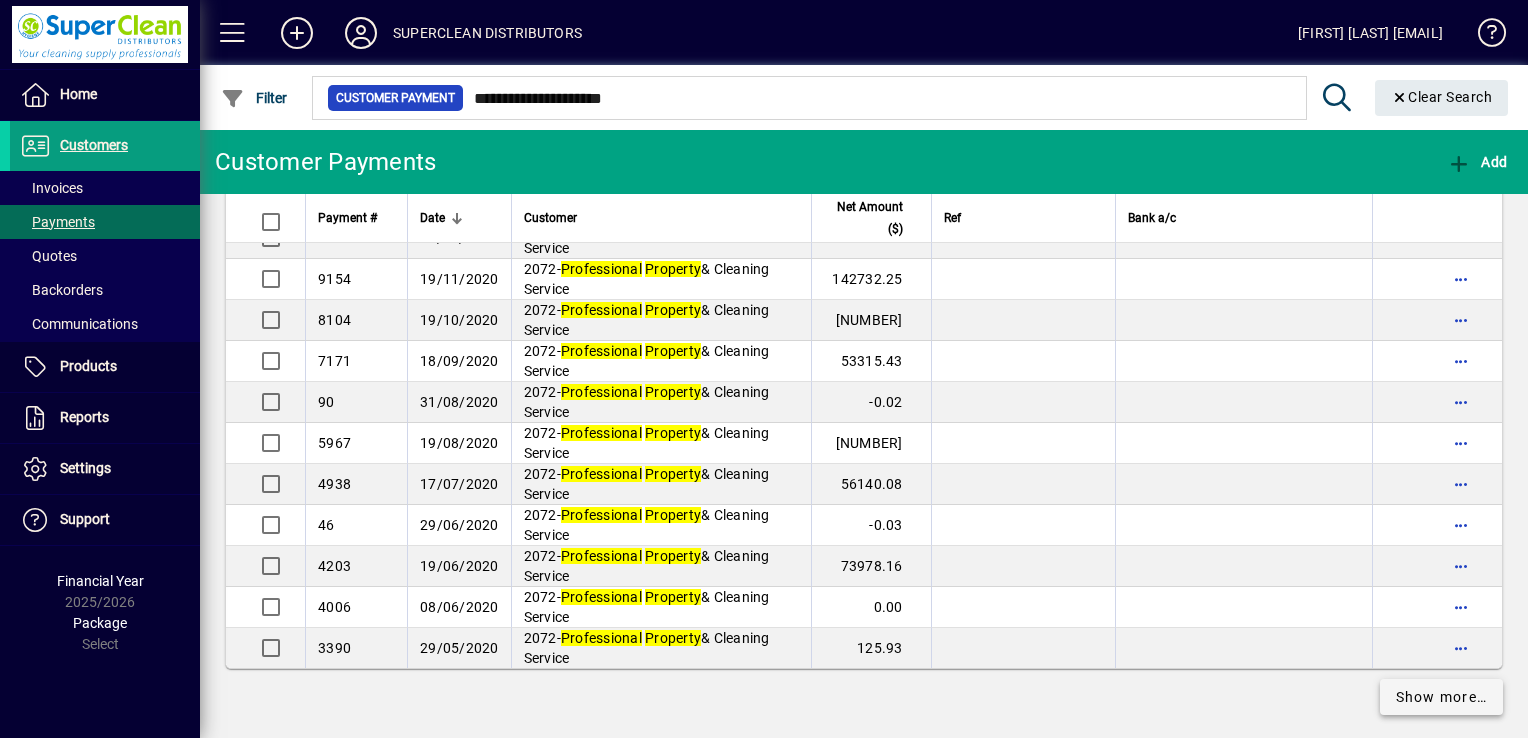 click on "Show more…" 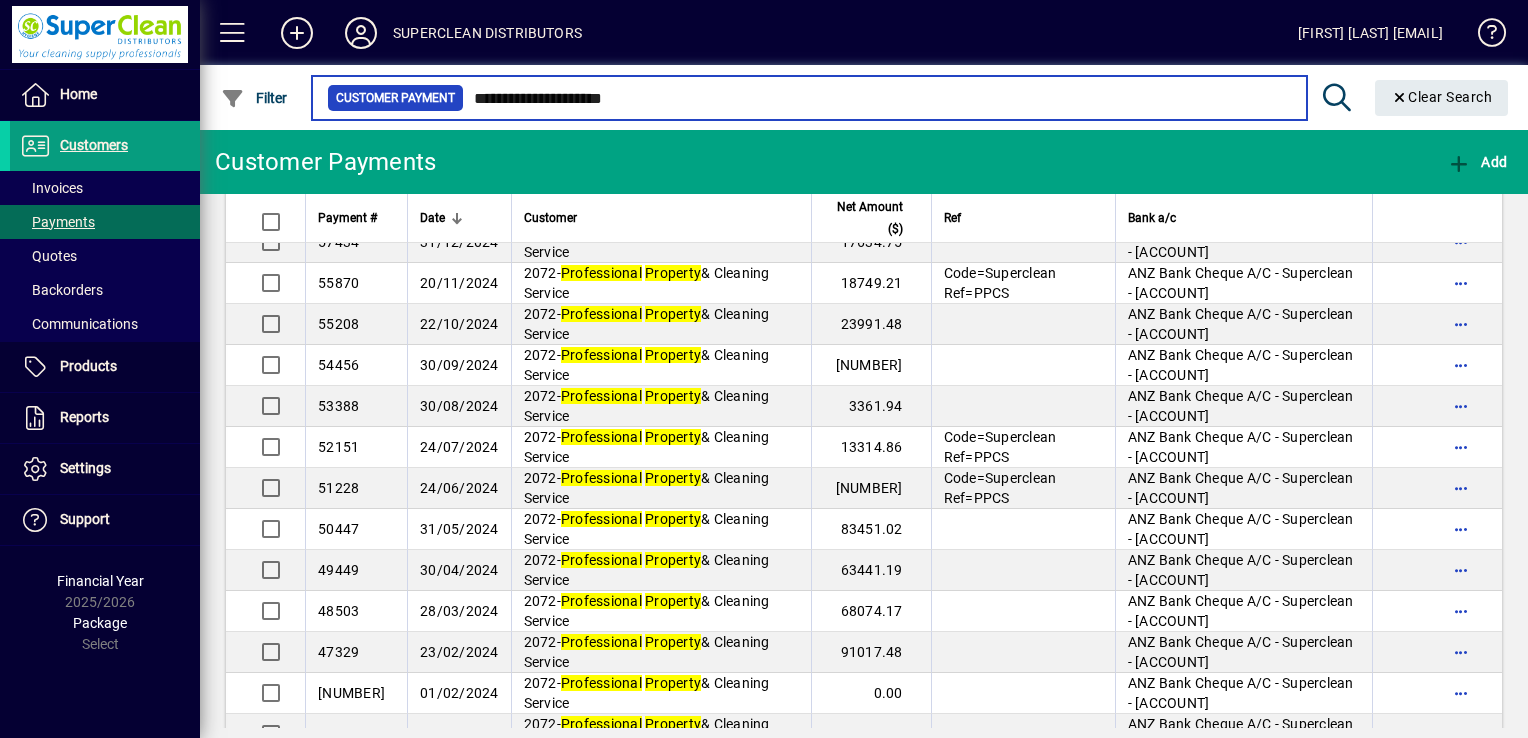 scroll, scrollTop: 0, scrollLeft: 0, axis: both 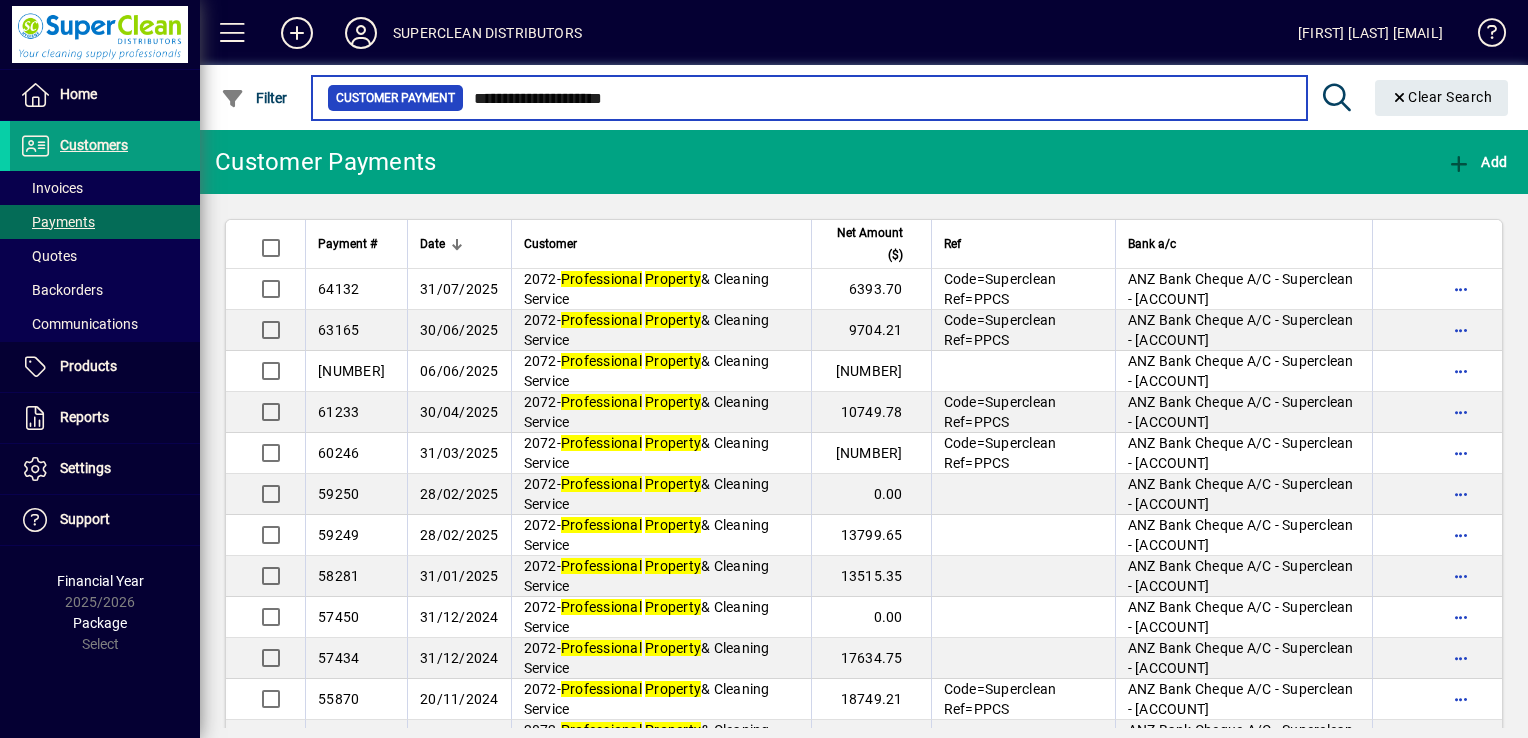 drag, startPoint x: 663, startPoint y: 94, endPoint x: 464, endPoint y: 93, distance: 199.00252 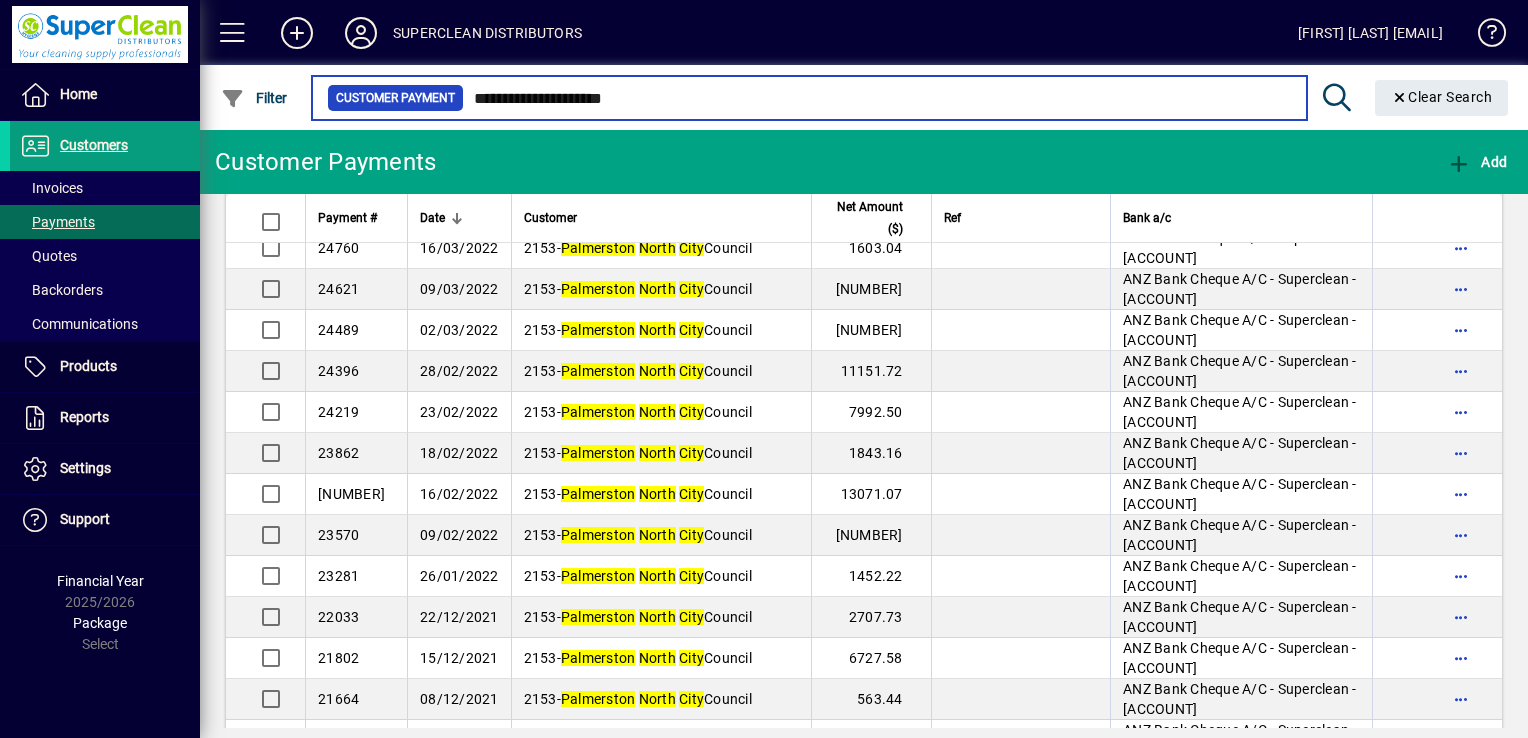 scroll, scrollTop: 3700, scrollLeft: 0, axis: vertical 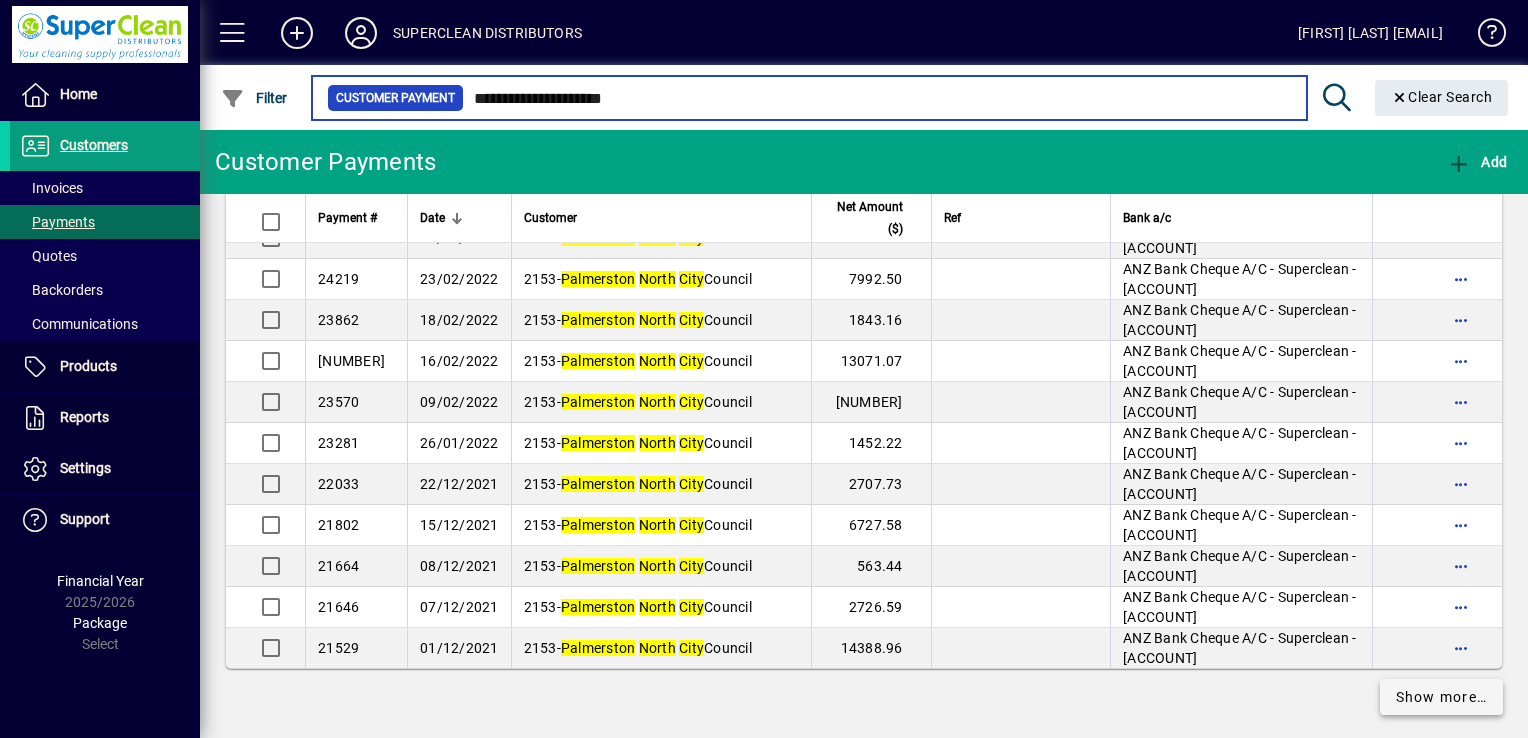 type on "**********" 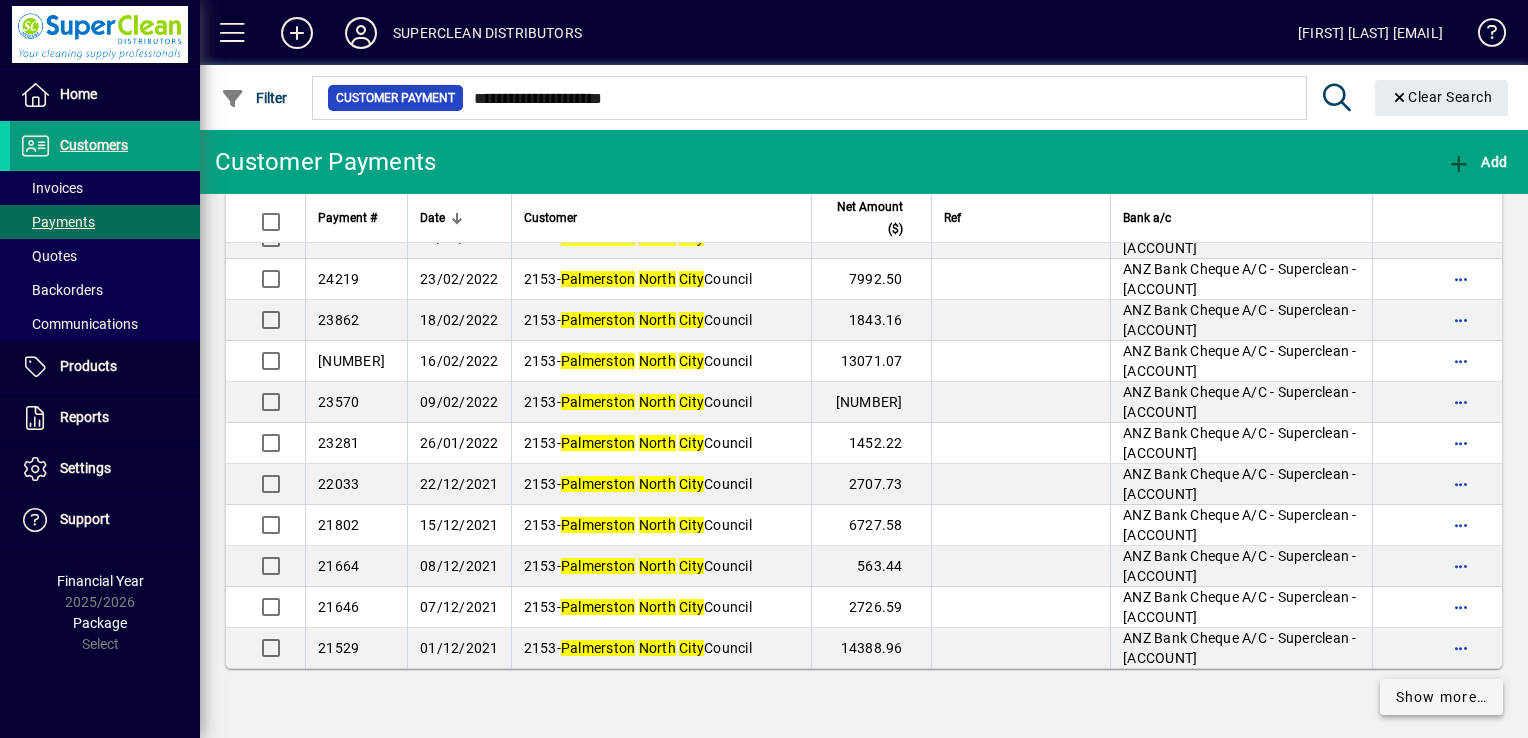 click on "Show more…" 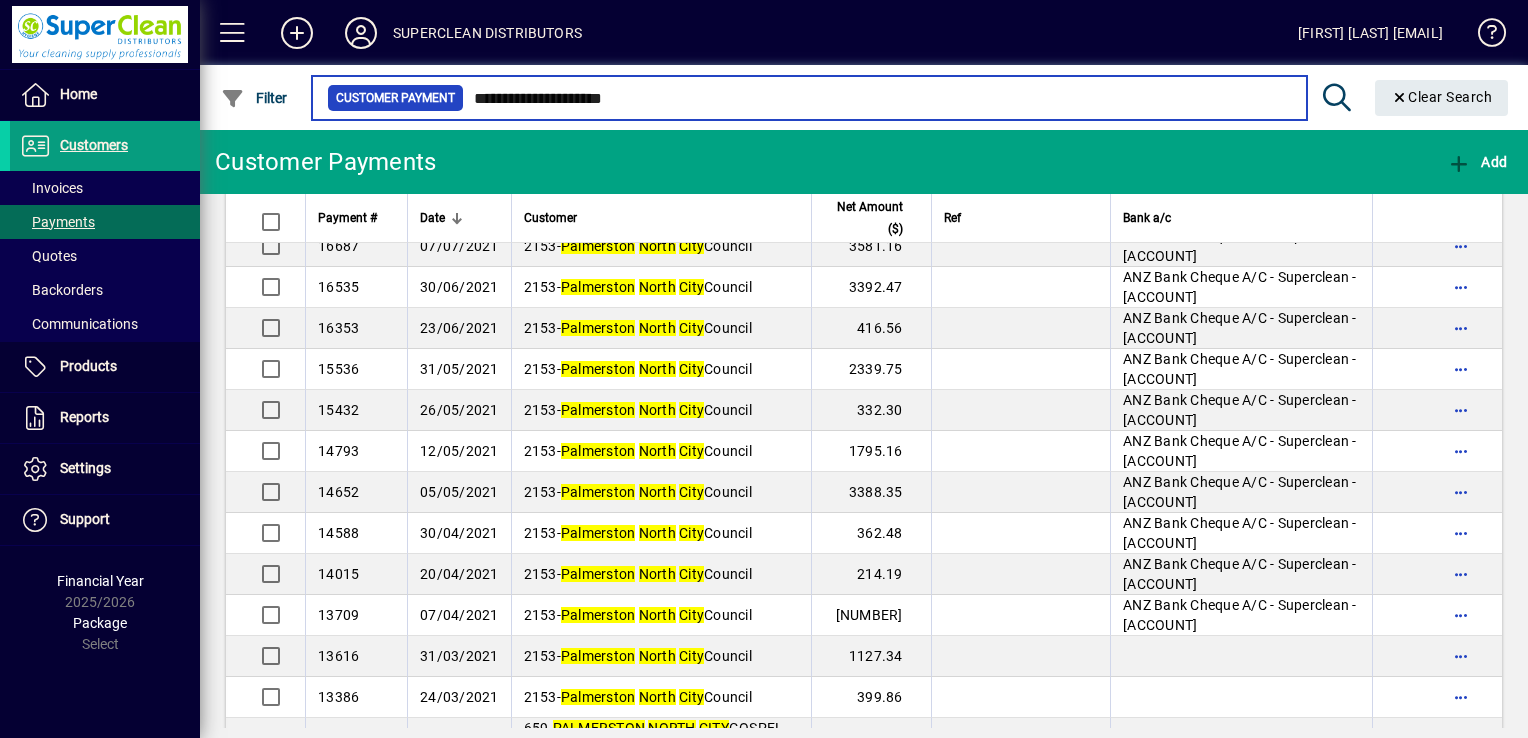 scroll, scrollTop: 4728, scrollLeft: 0, axis: vertical 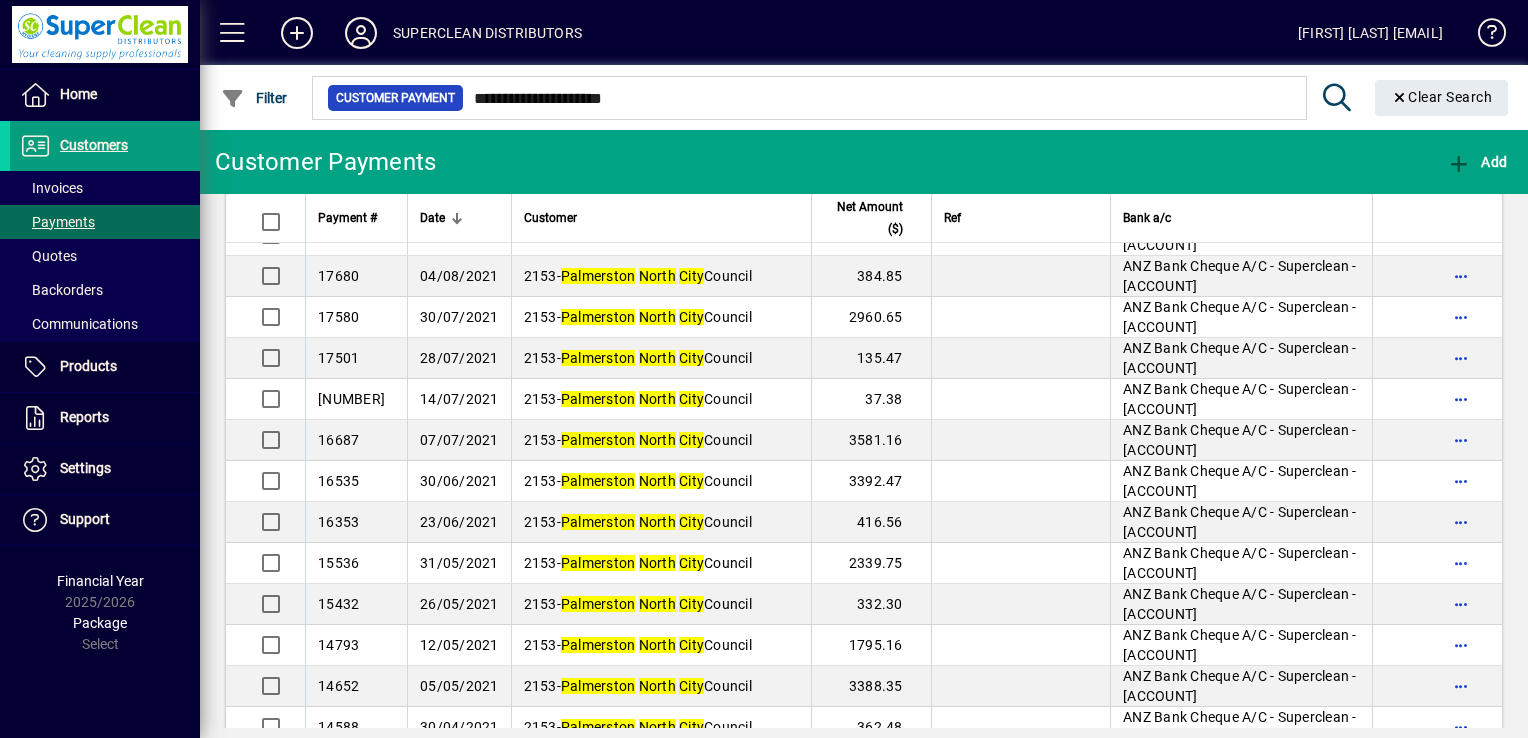 click 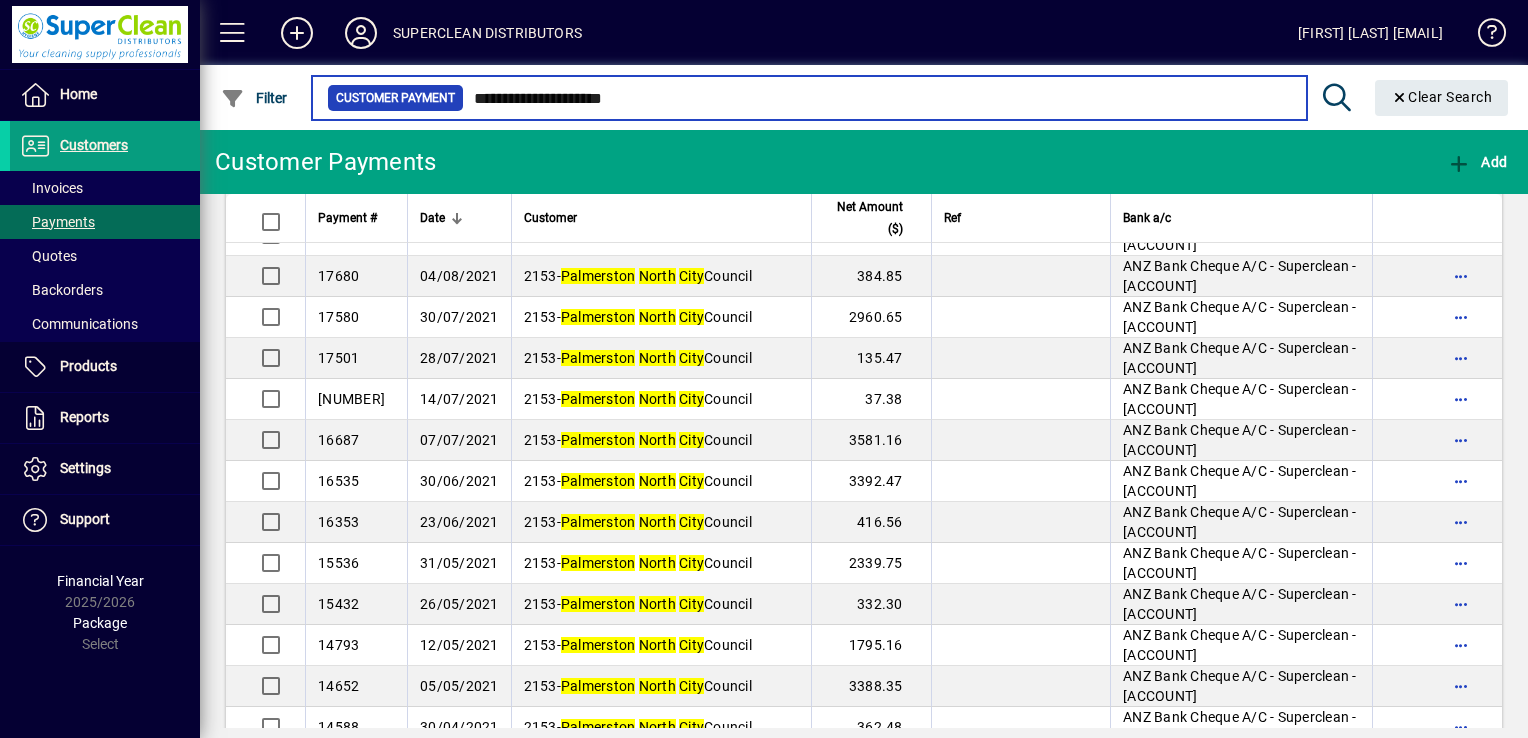 drag, startPoint x: 650, startPoint y: 98, endPoint x: 408, endPoint y: 90, distance: 242.1322 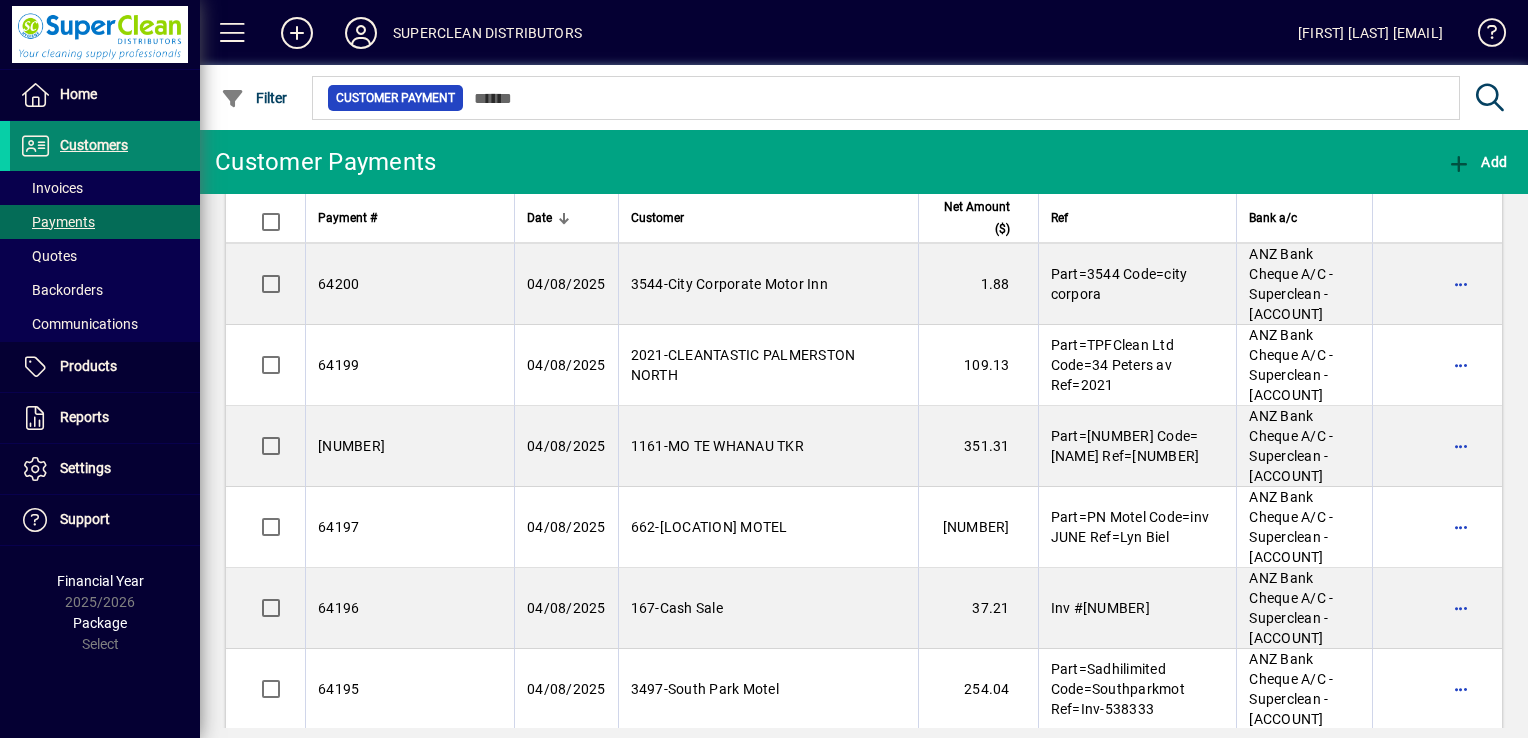 click on "Customers" at bounding box center [94, 145] 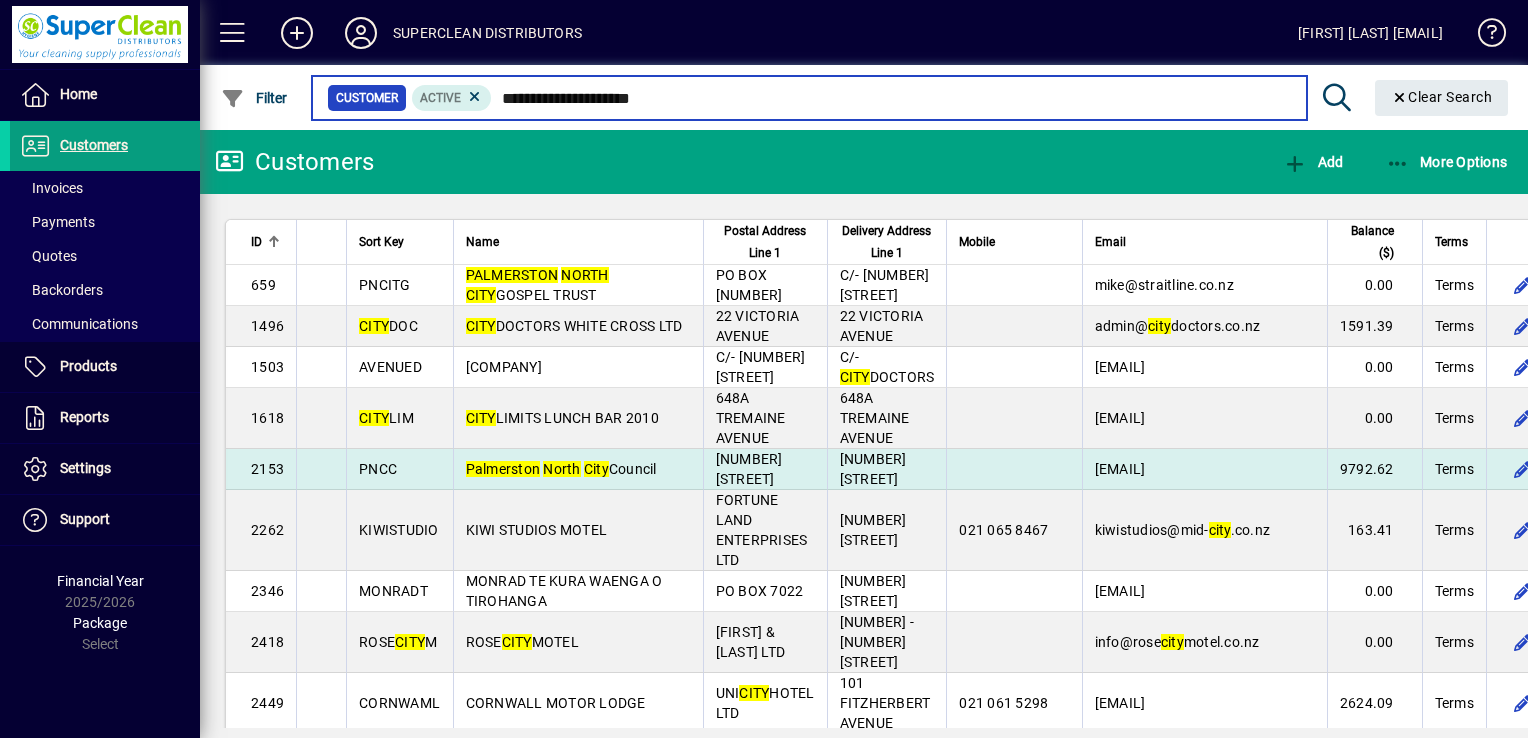 type on "**********" 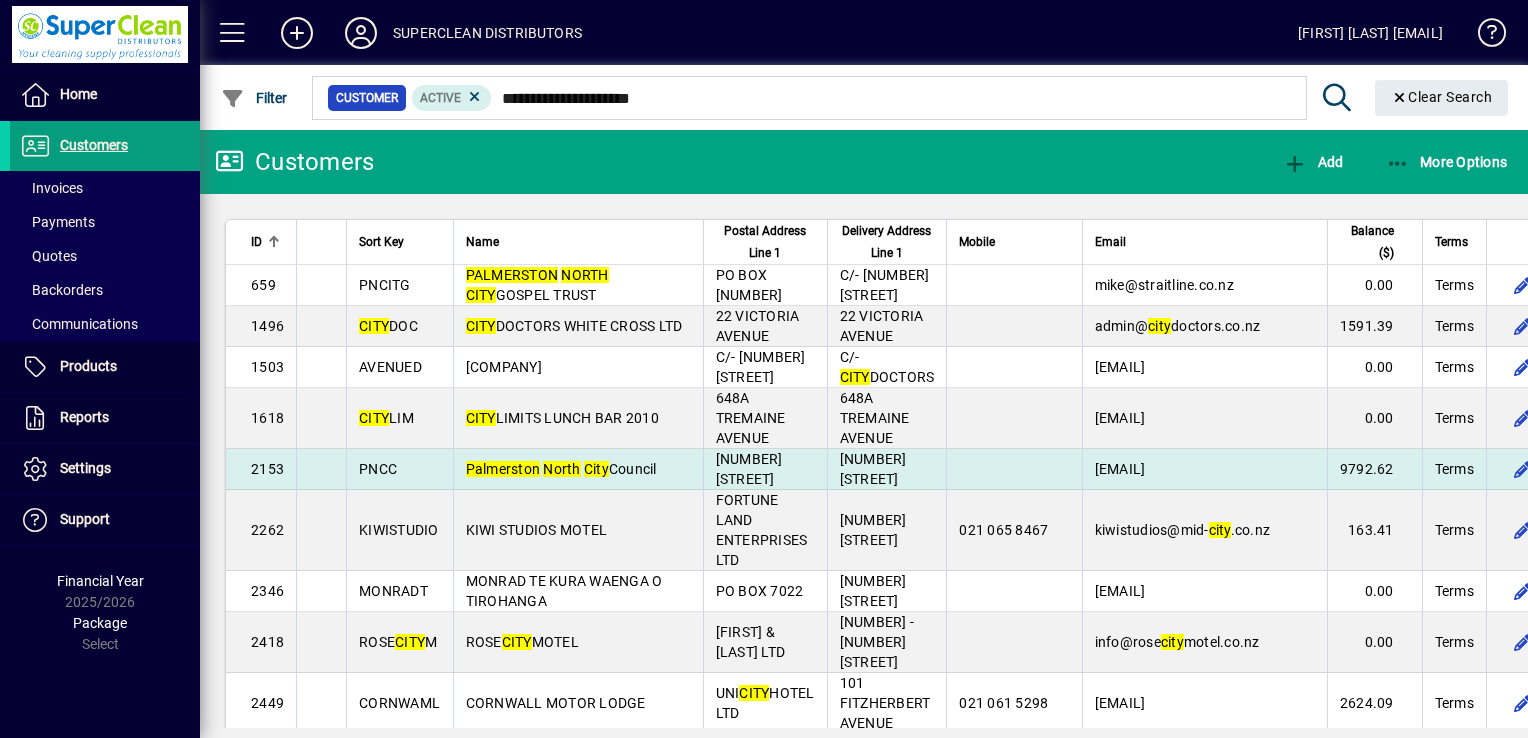 click on "[CITY] [CITY] City Council" at bounding box center (561, 469) 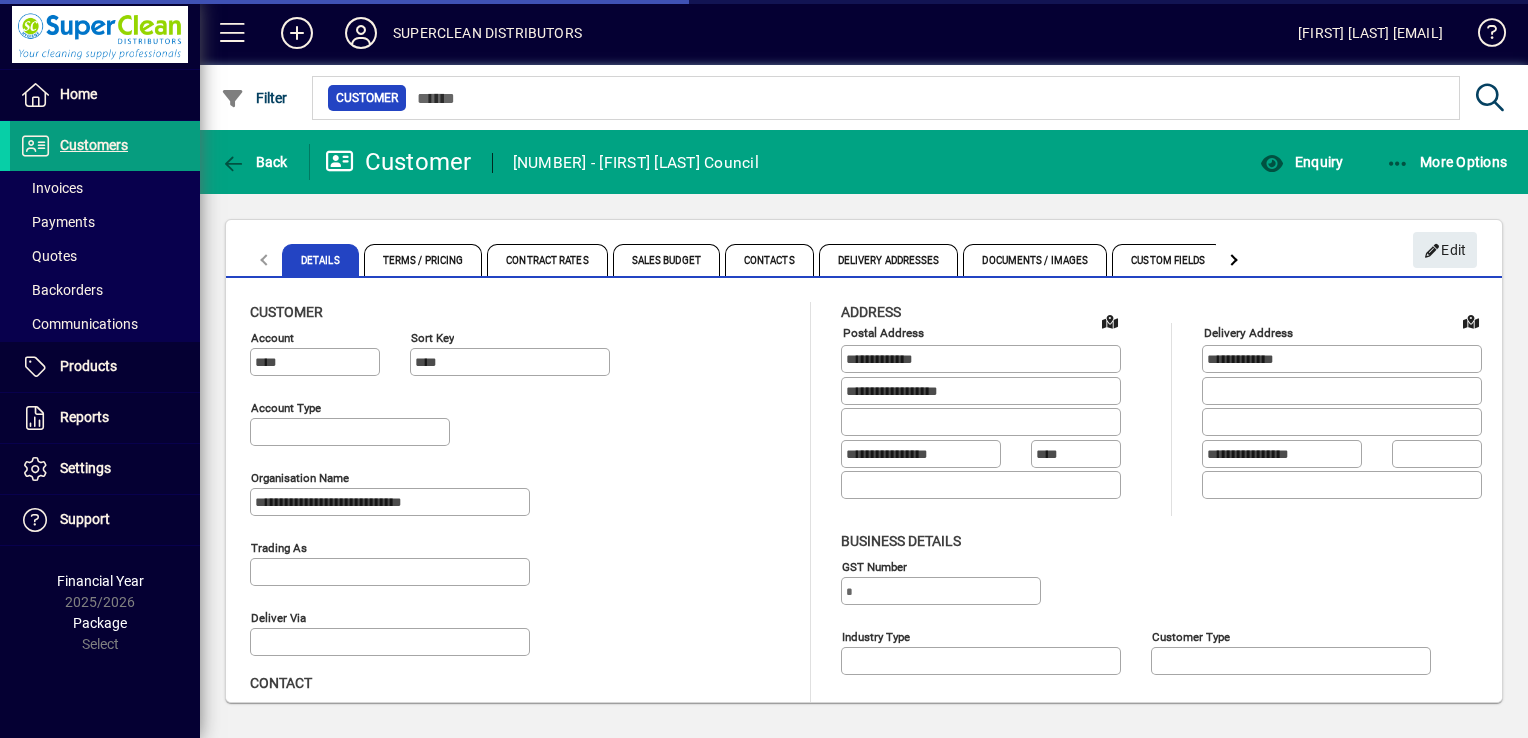 type on "**********" 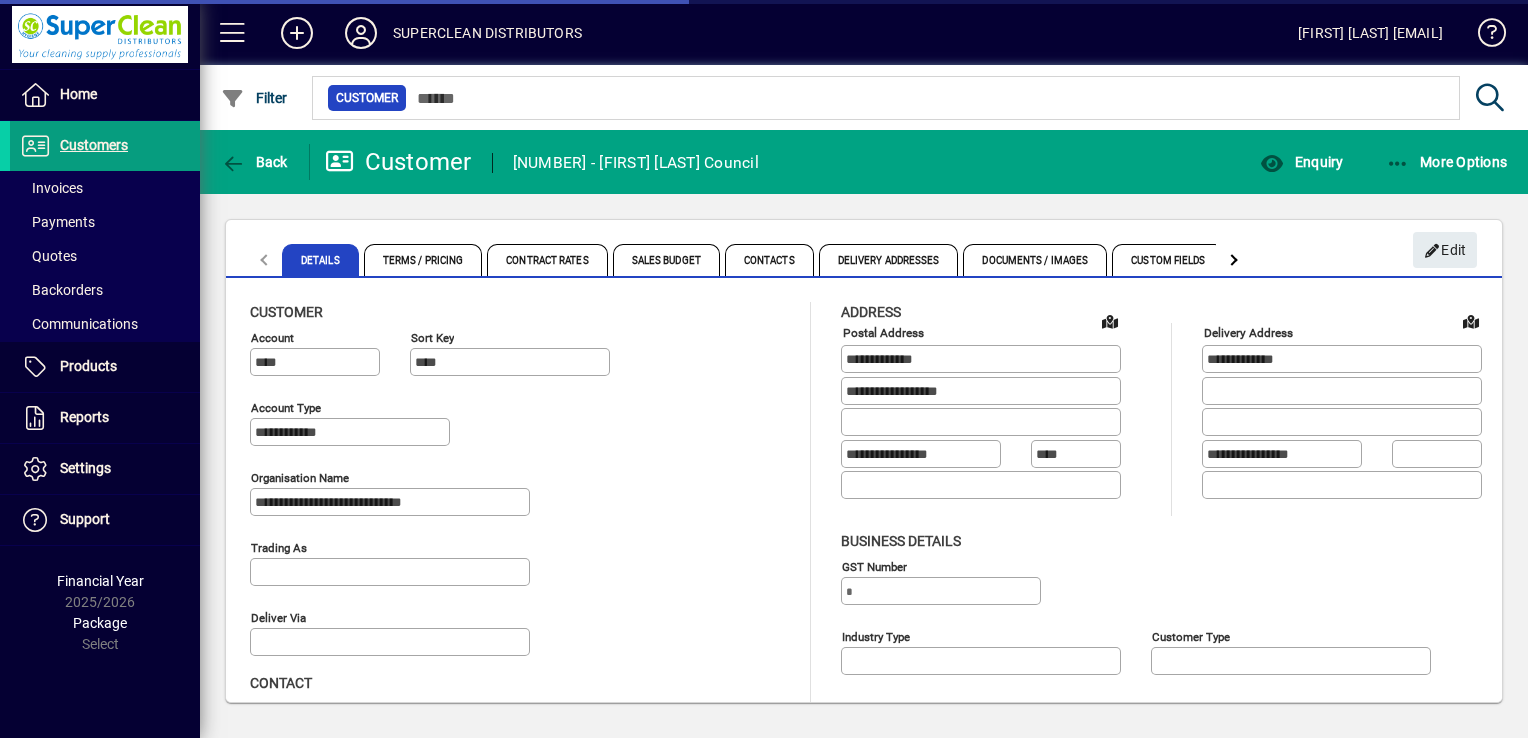 type on "**********" 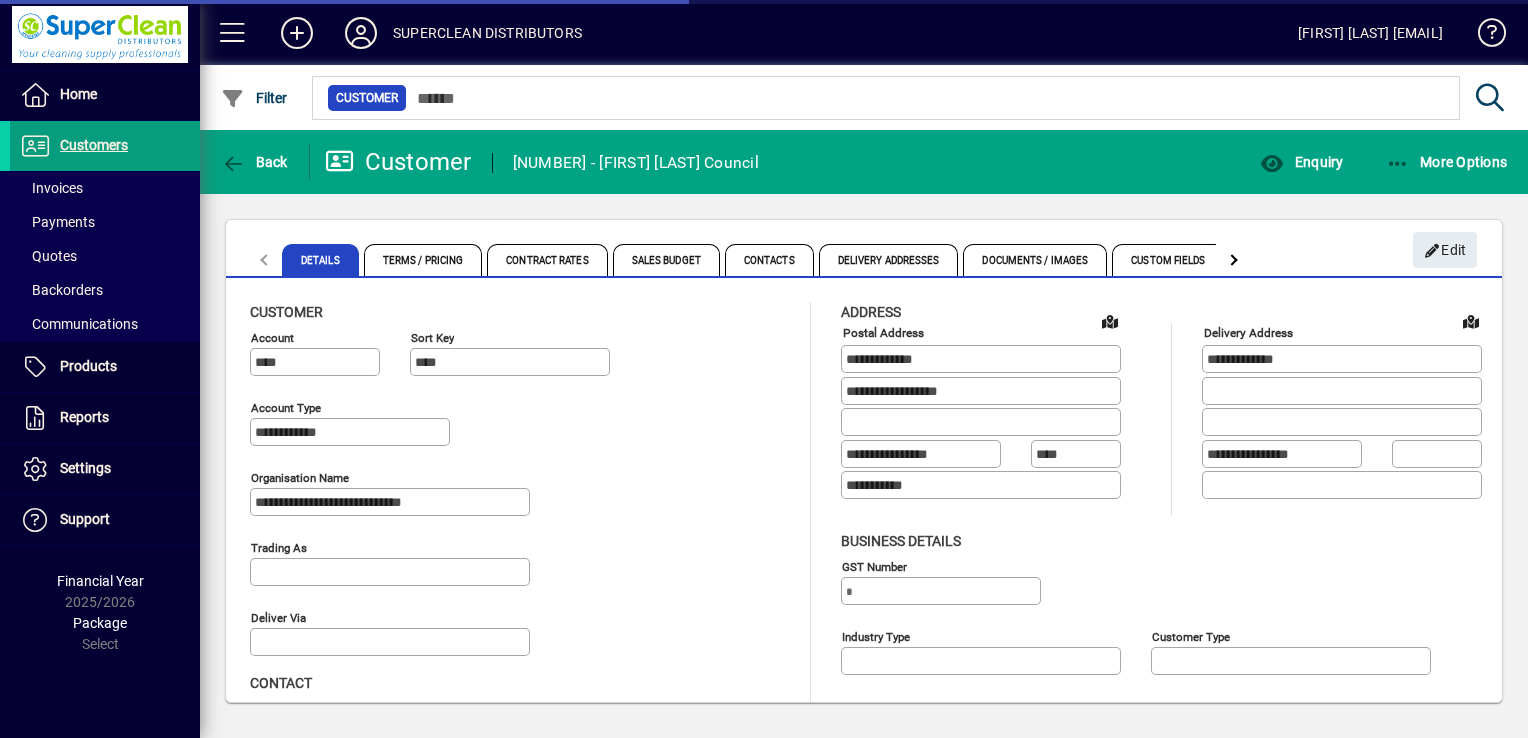 type on "**********" 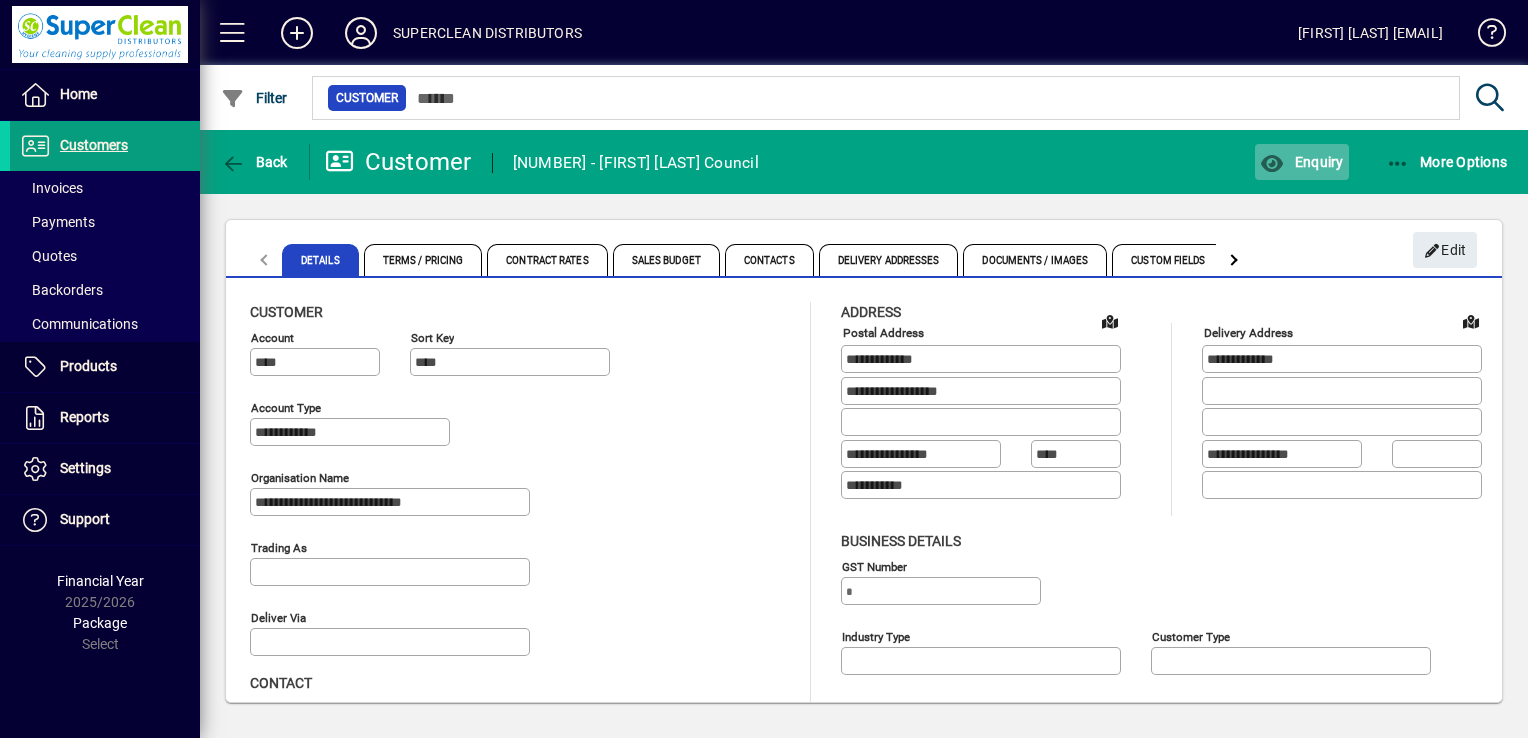 click 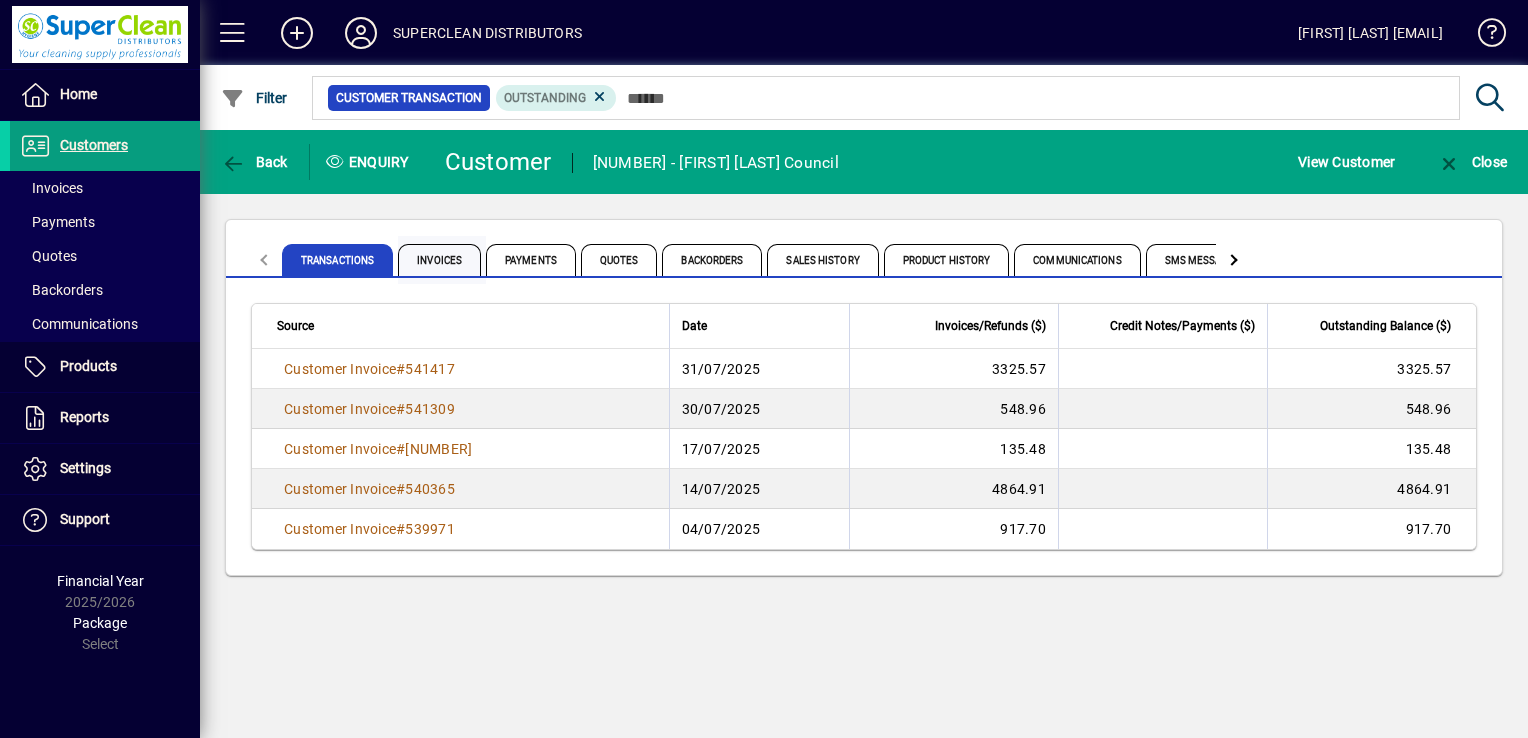 click on "Invoices" at bounding box center (439, 260) 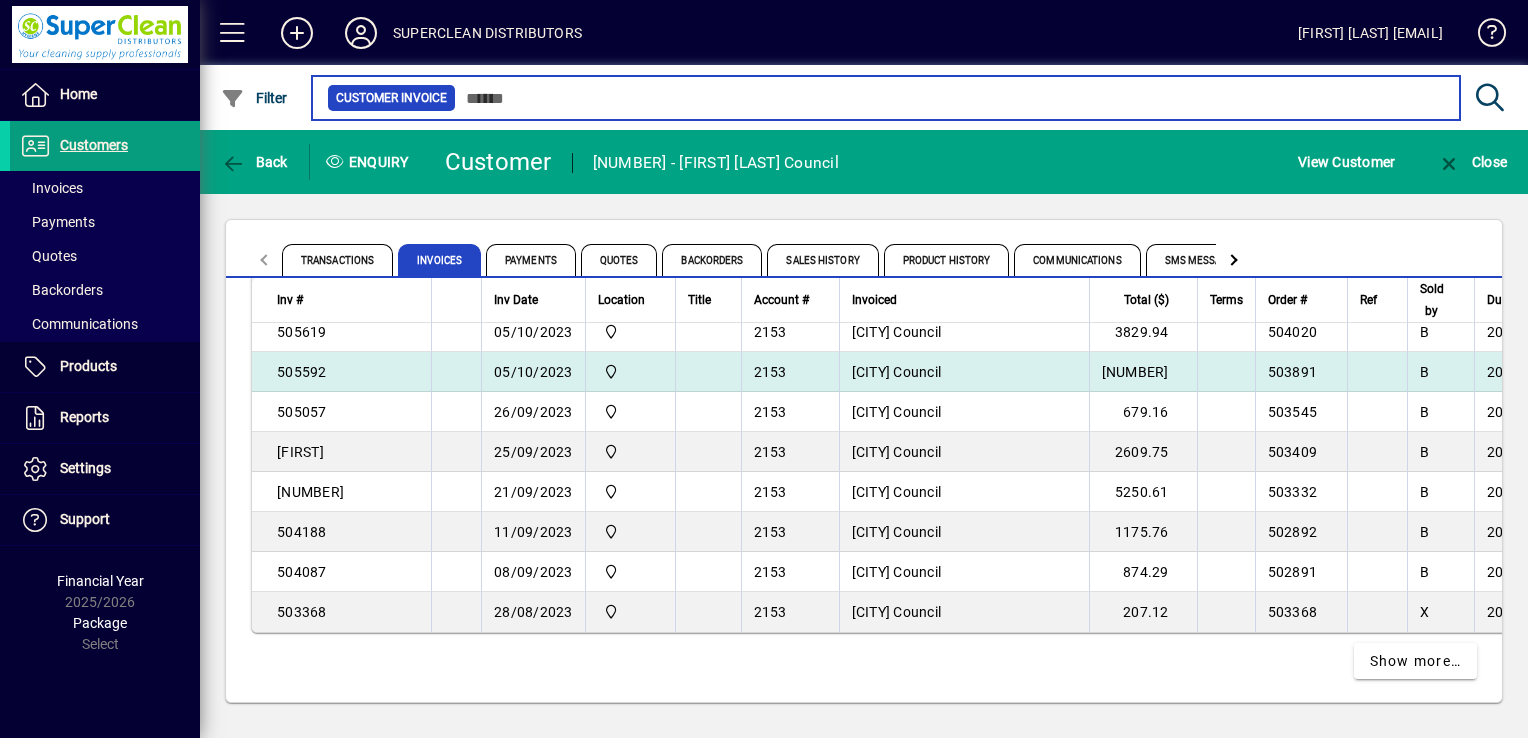 scroll, scrollTop: 3727, scrollLeft: 0, axis: vertical 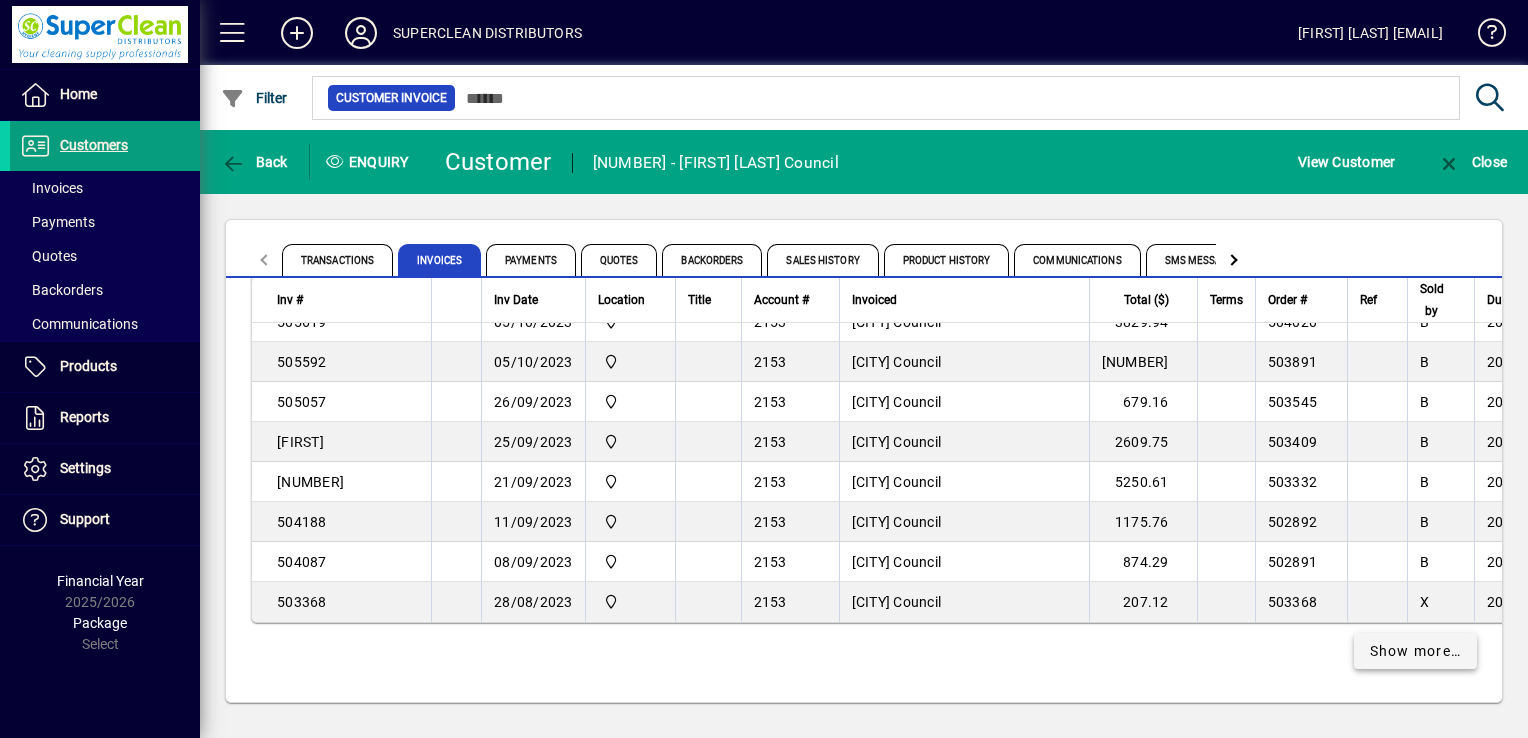 click on "Show more…" 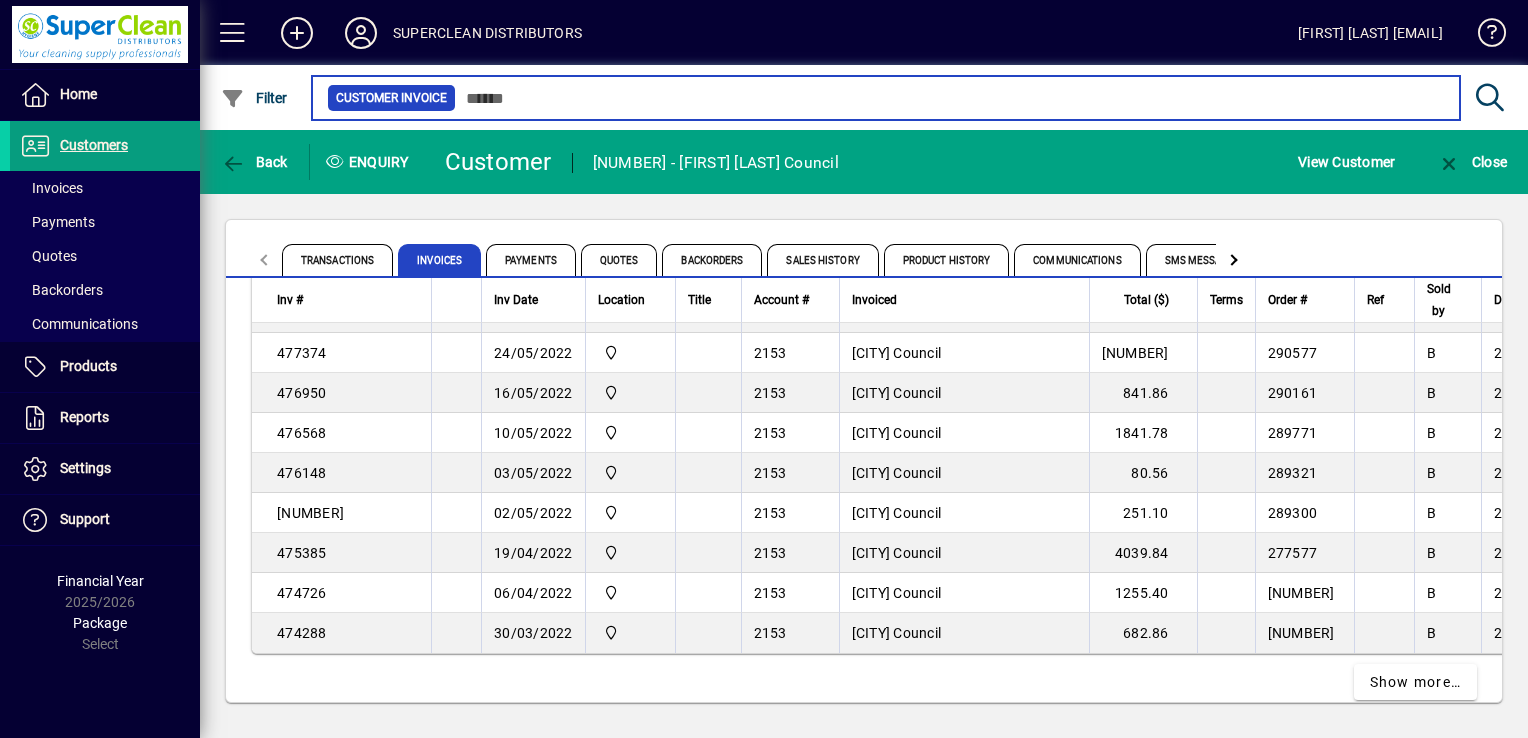 scroll, scrollTop: 7727, scrollLeft: 0, axis: vertical 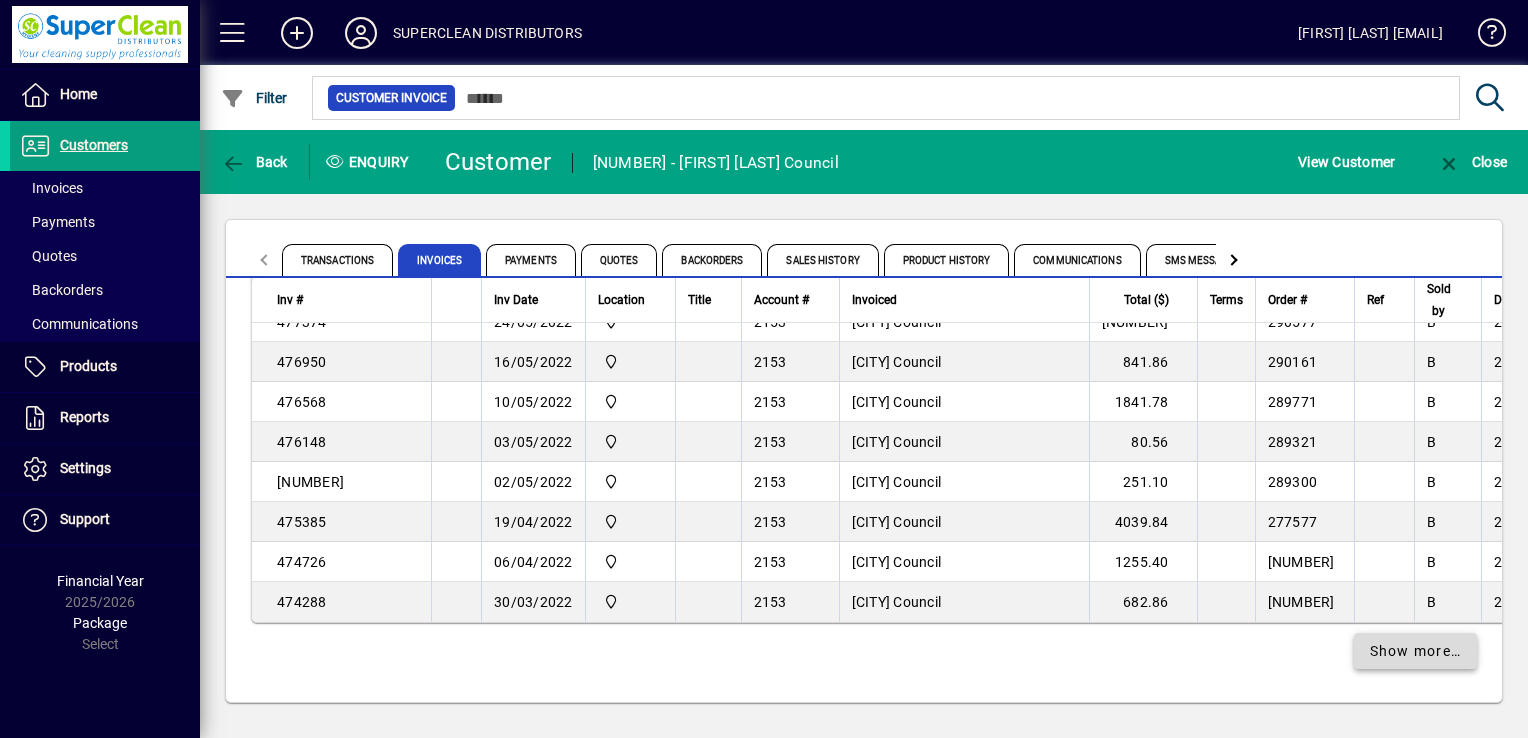 click on "Show more…" 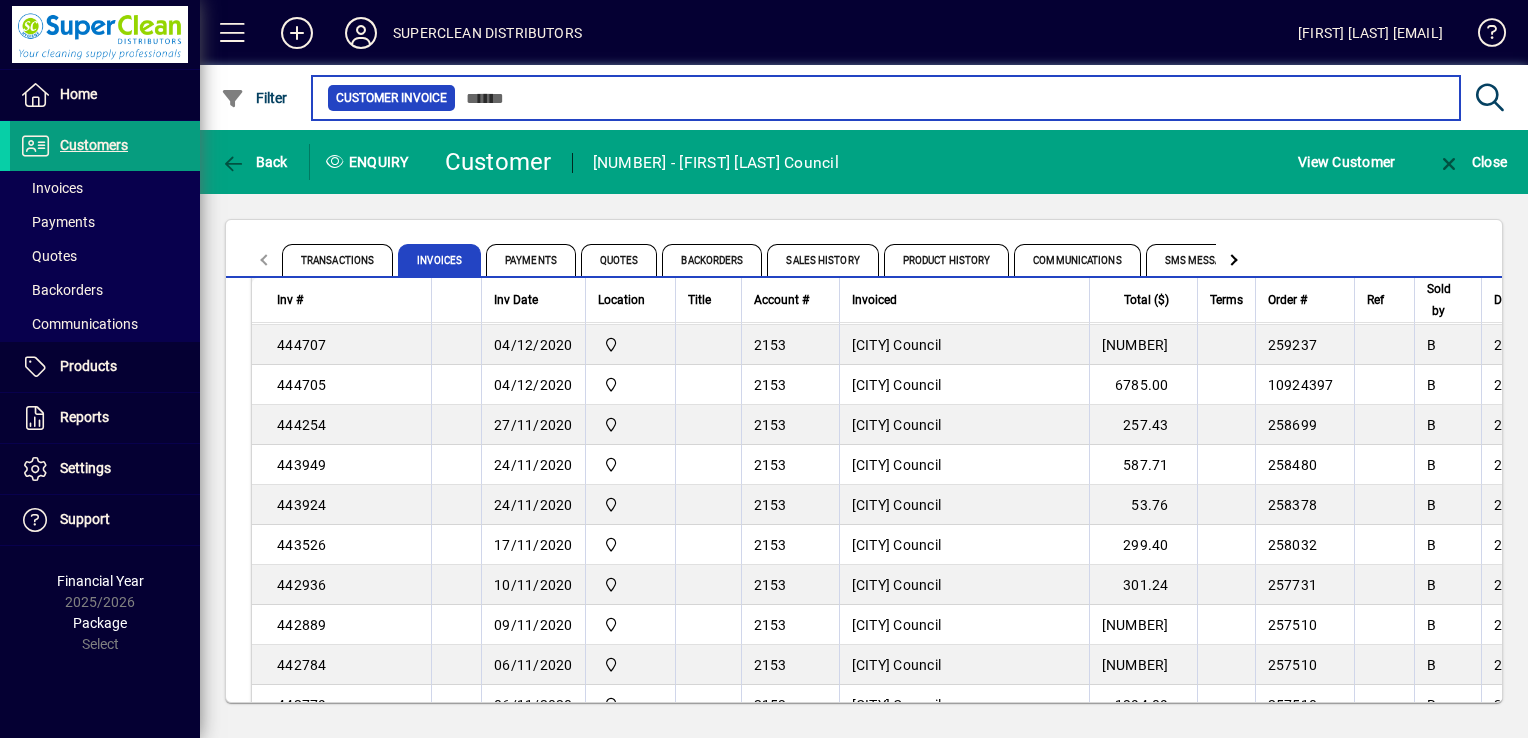 scroll, scrollTop: 11727, scrollLeft: 0, axis: vertical 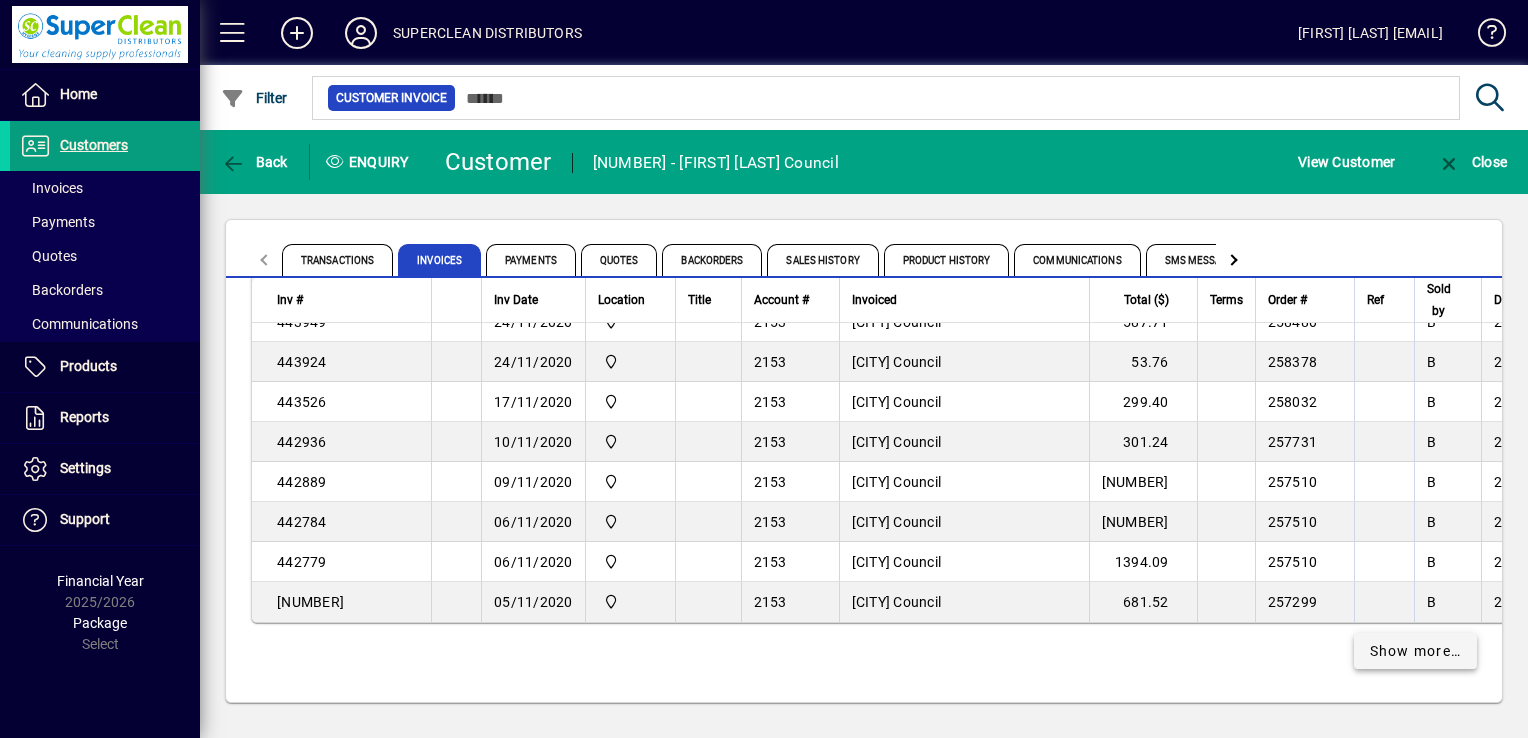 click on "Show more…" 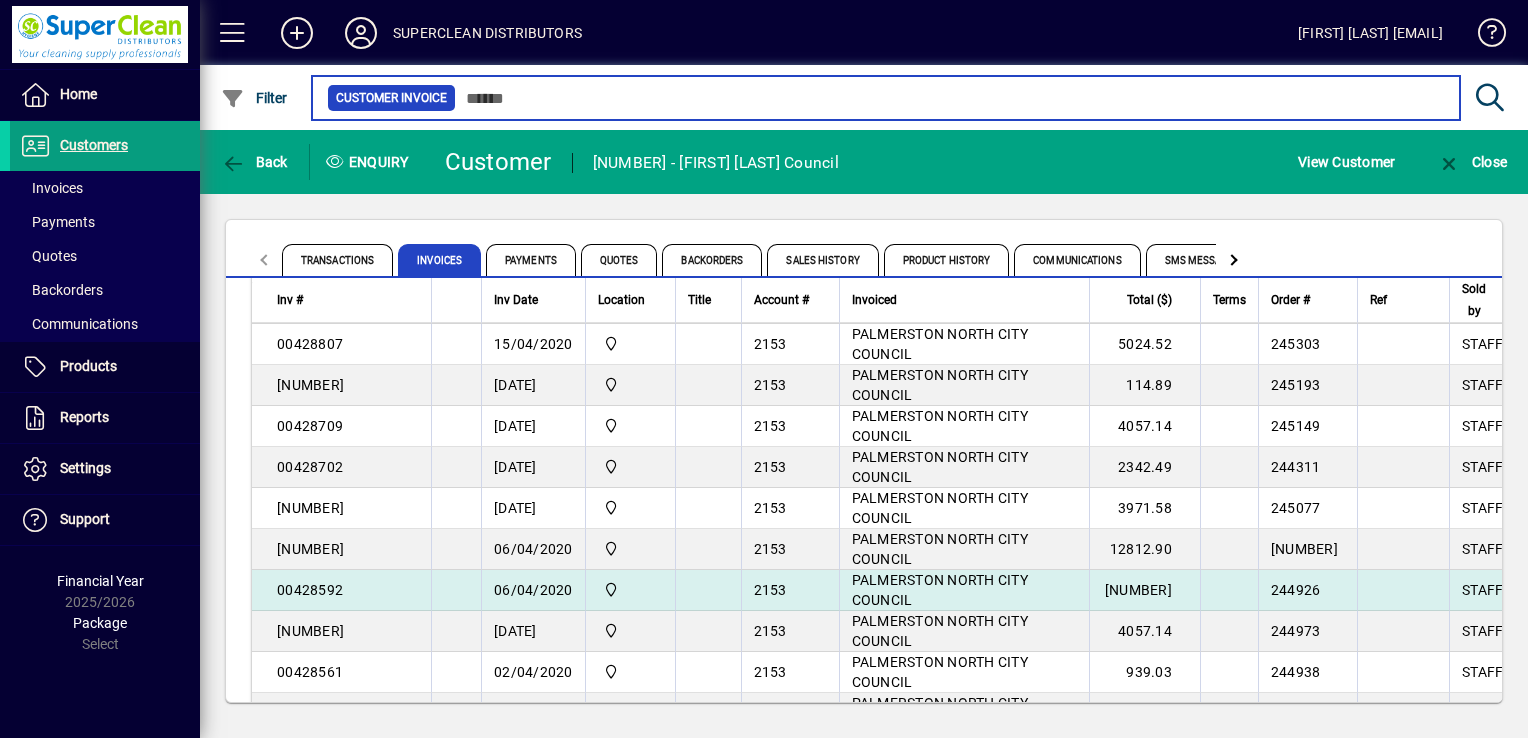 scroll, scrollTop: 14944, scrollLeft: 0, axis: vertical 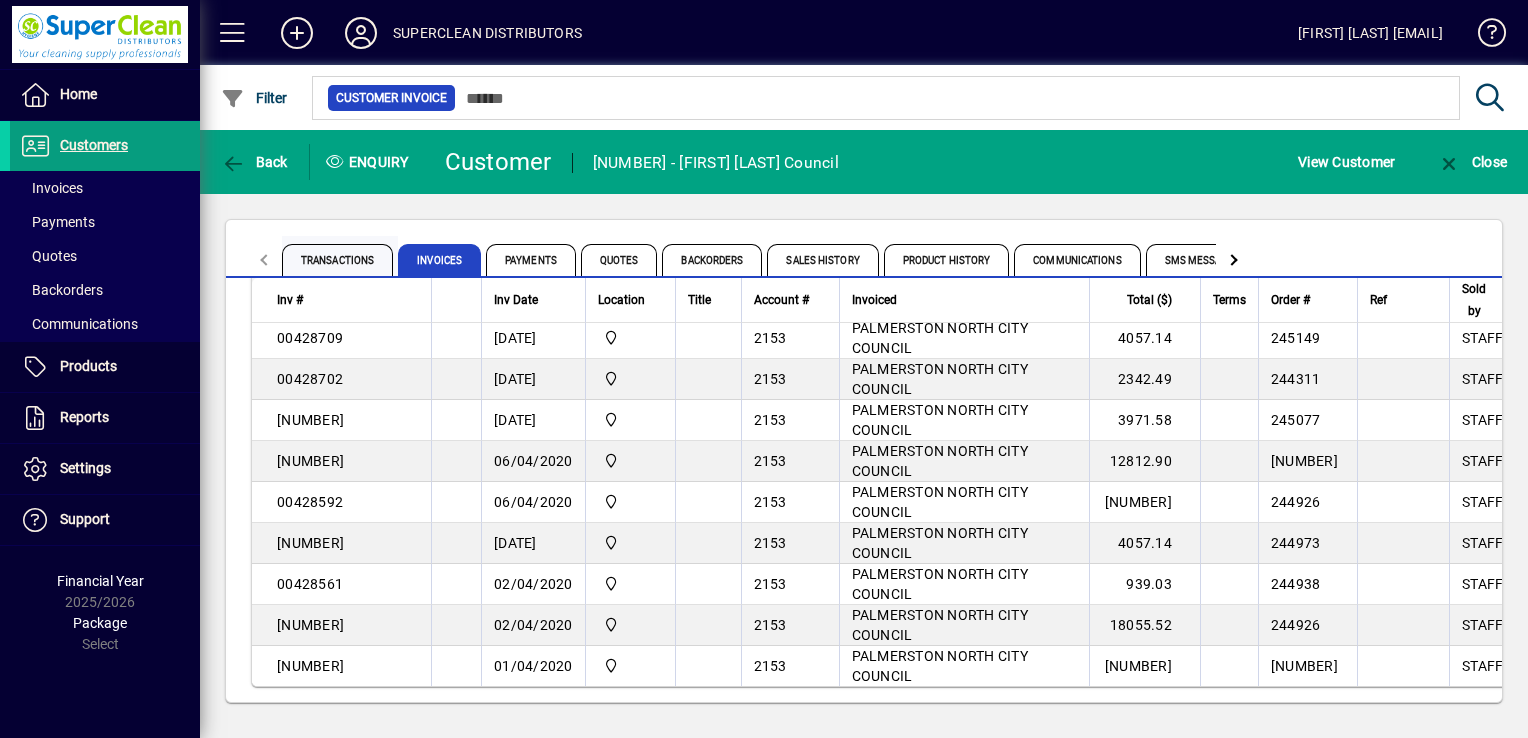 click on "Transactions" at bounding box center [337, 260] 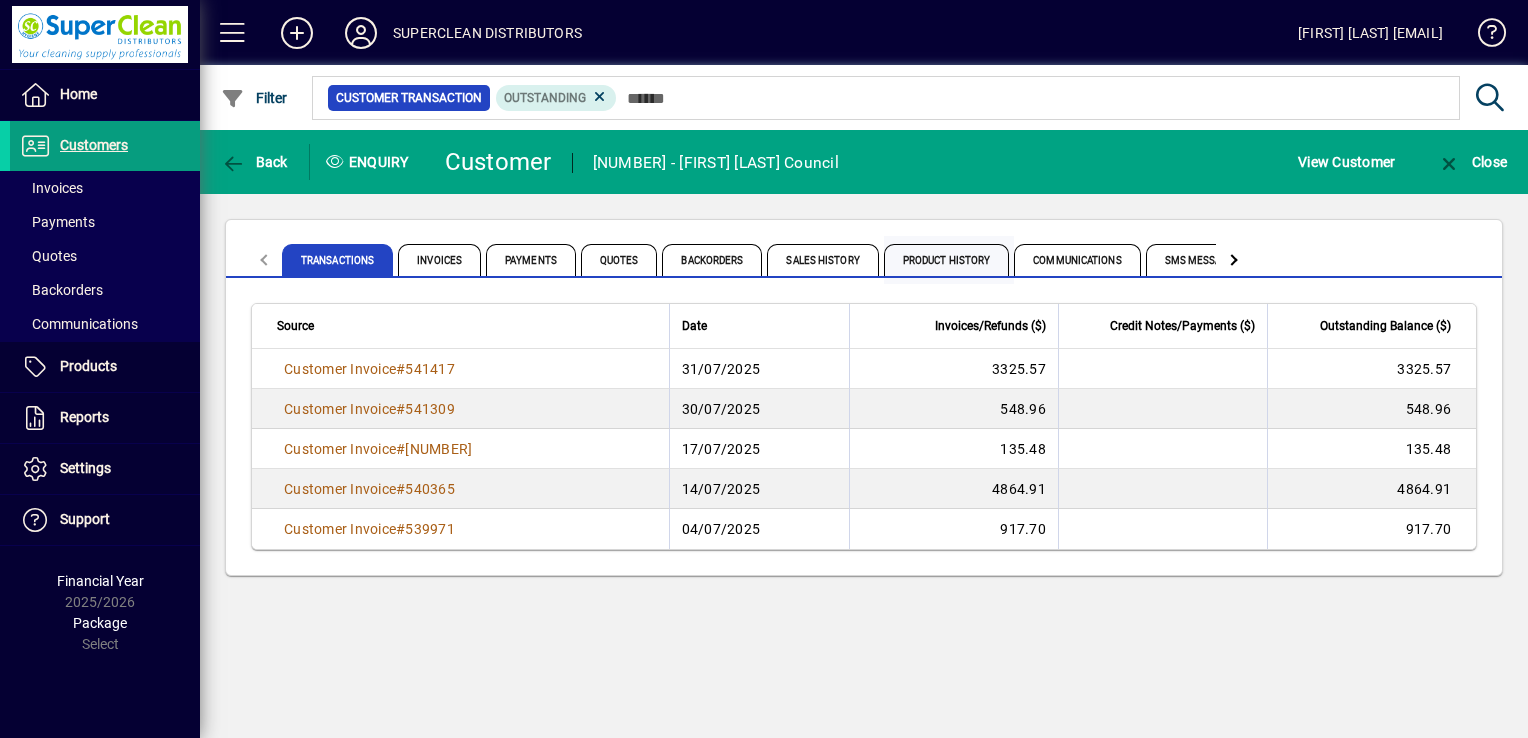 click on "Product History" at bounding box center (947, 260) 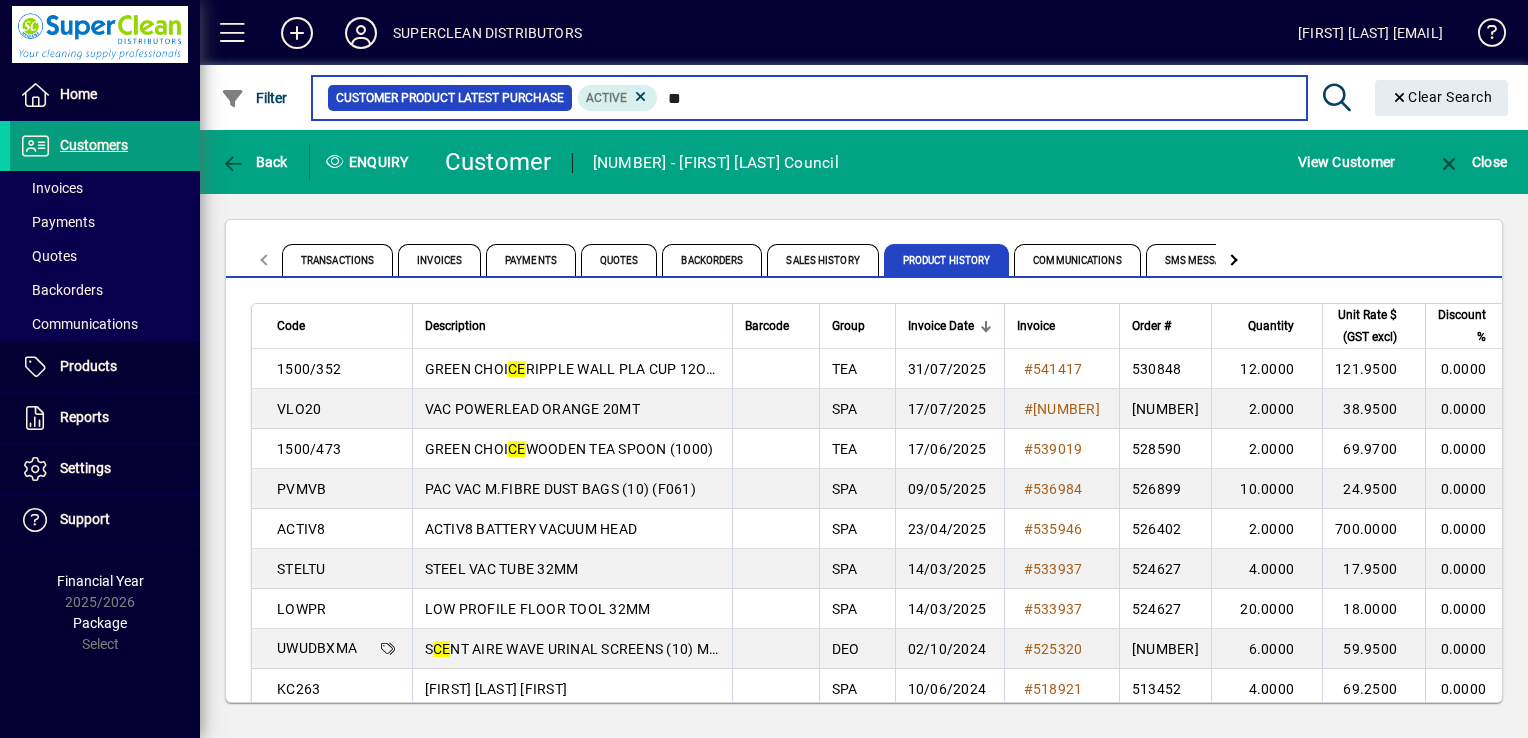 type on "*" 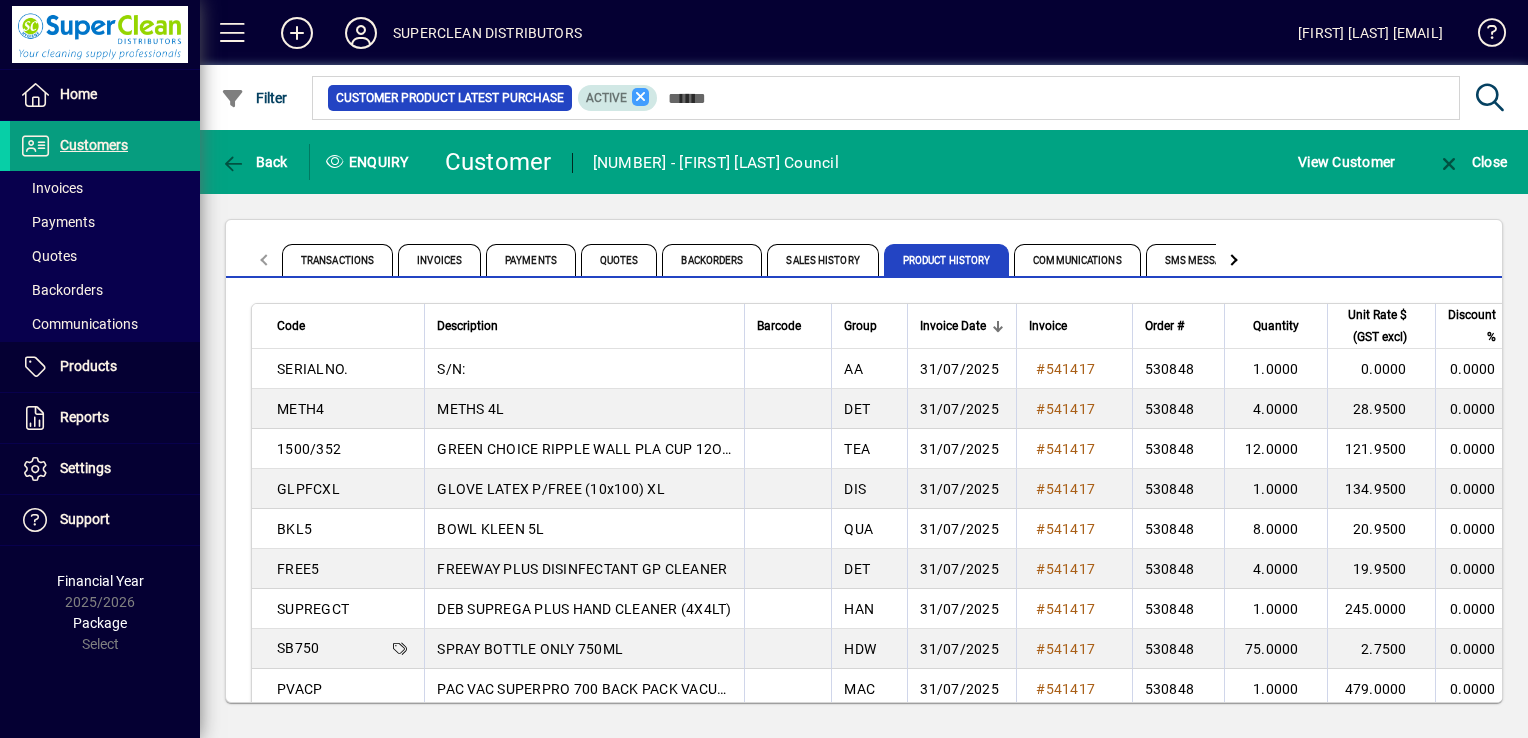 click at bounding box center (641, 97) 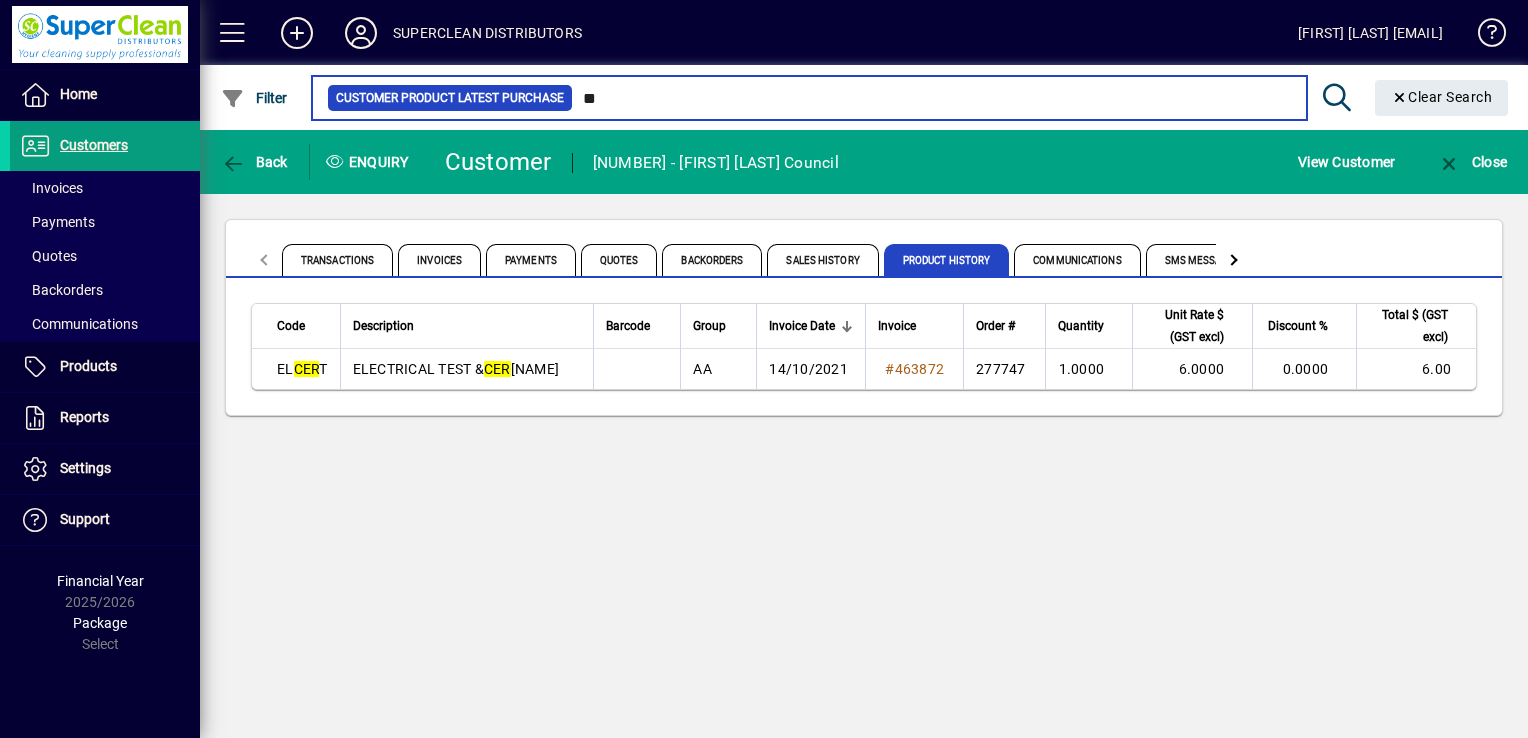 type on "*" 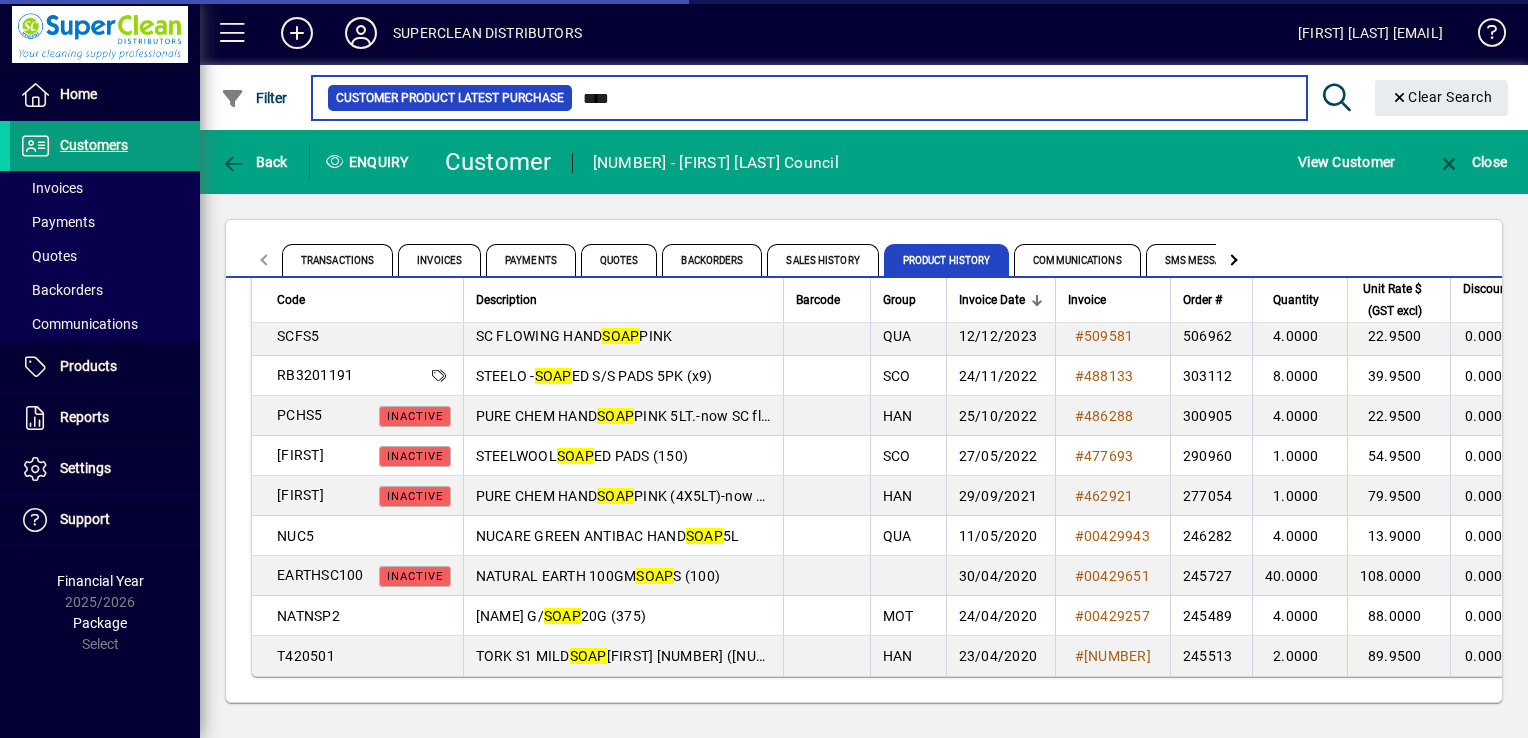 scroll, scrollTop: 0, scrollLeft: 0, axis: both 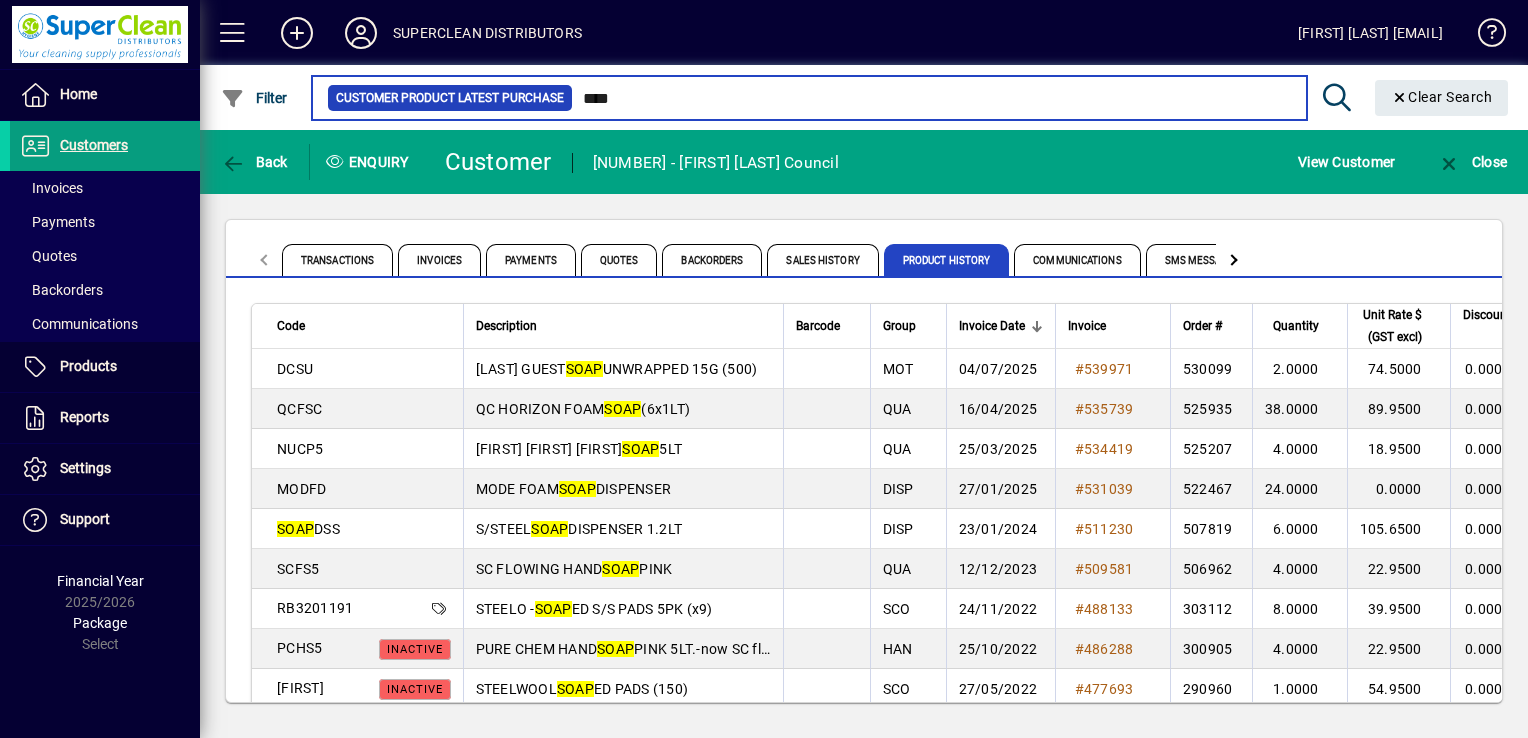 drag, startPoint x: 624, startPoint y: 100, endPoint x: 542, endPoint y: 101, distance: 82.006096 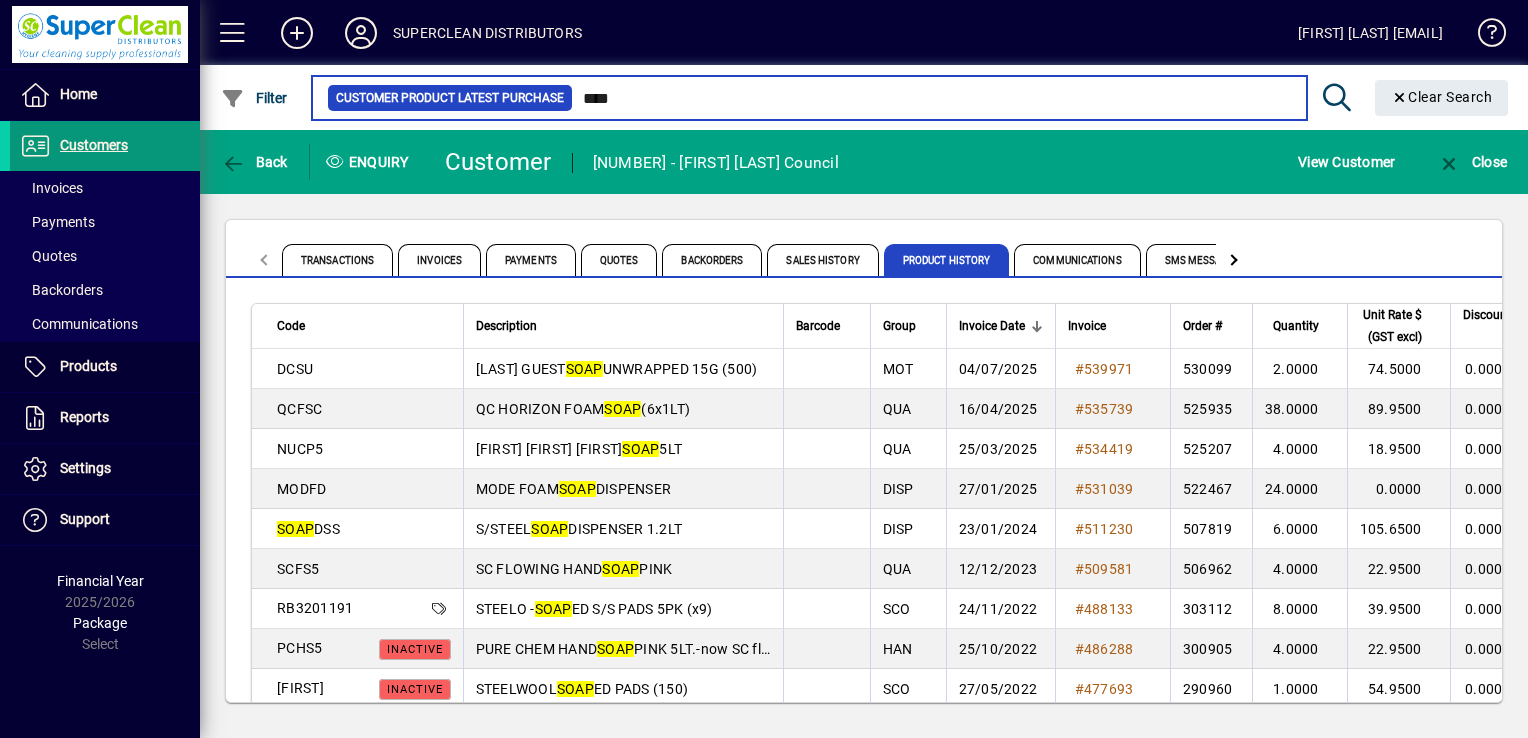 type on "****" 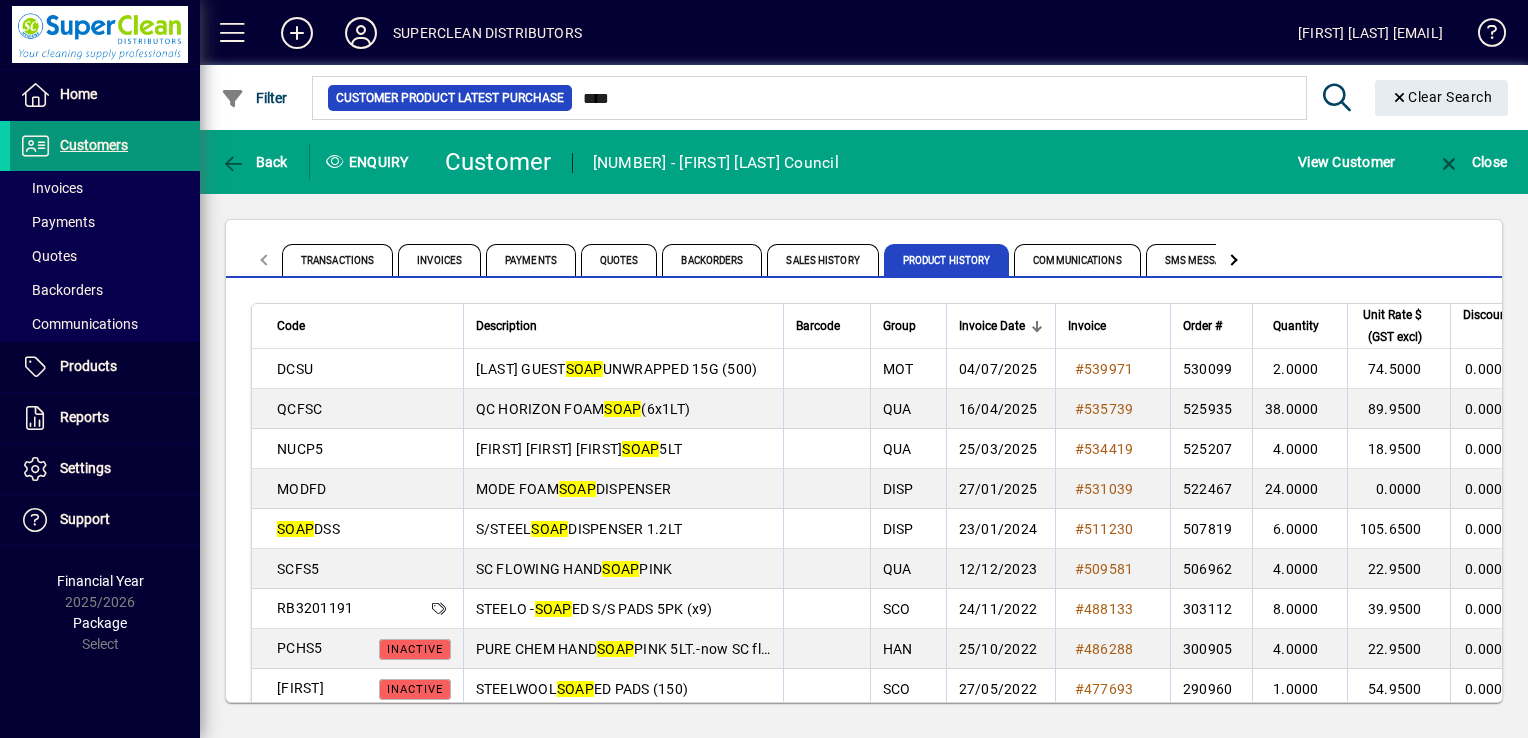 click on "Customers" at bounding box center (94, 145) 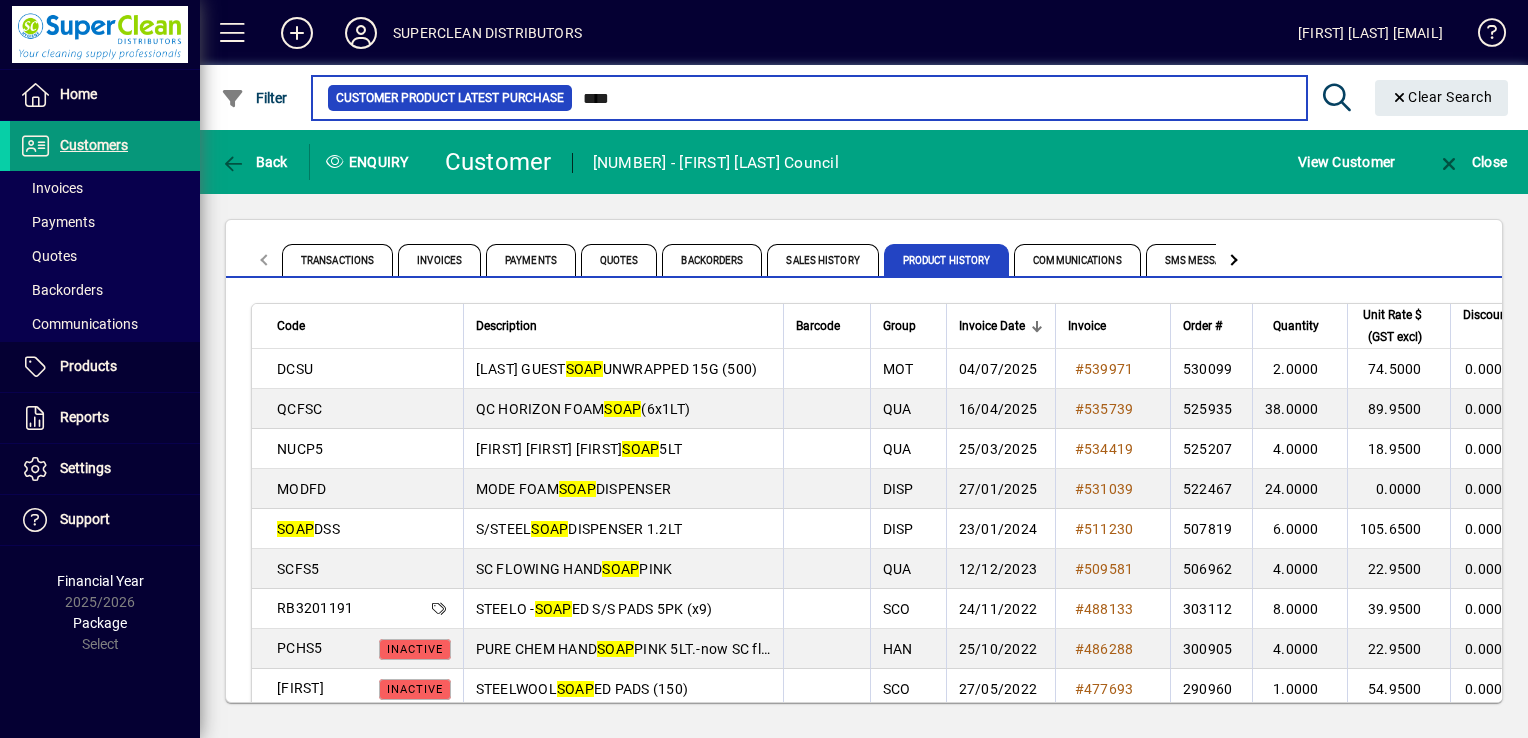 type 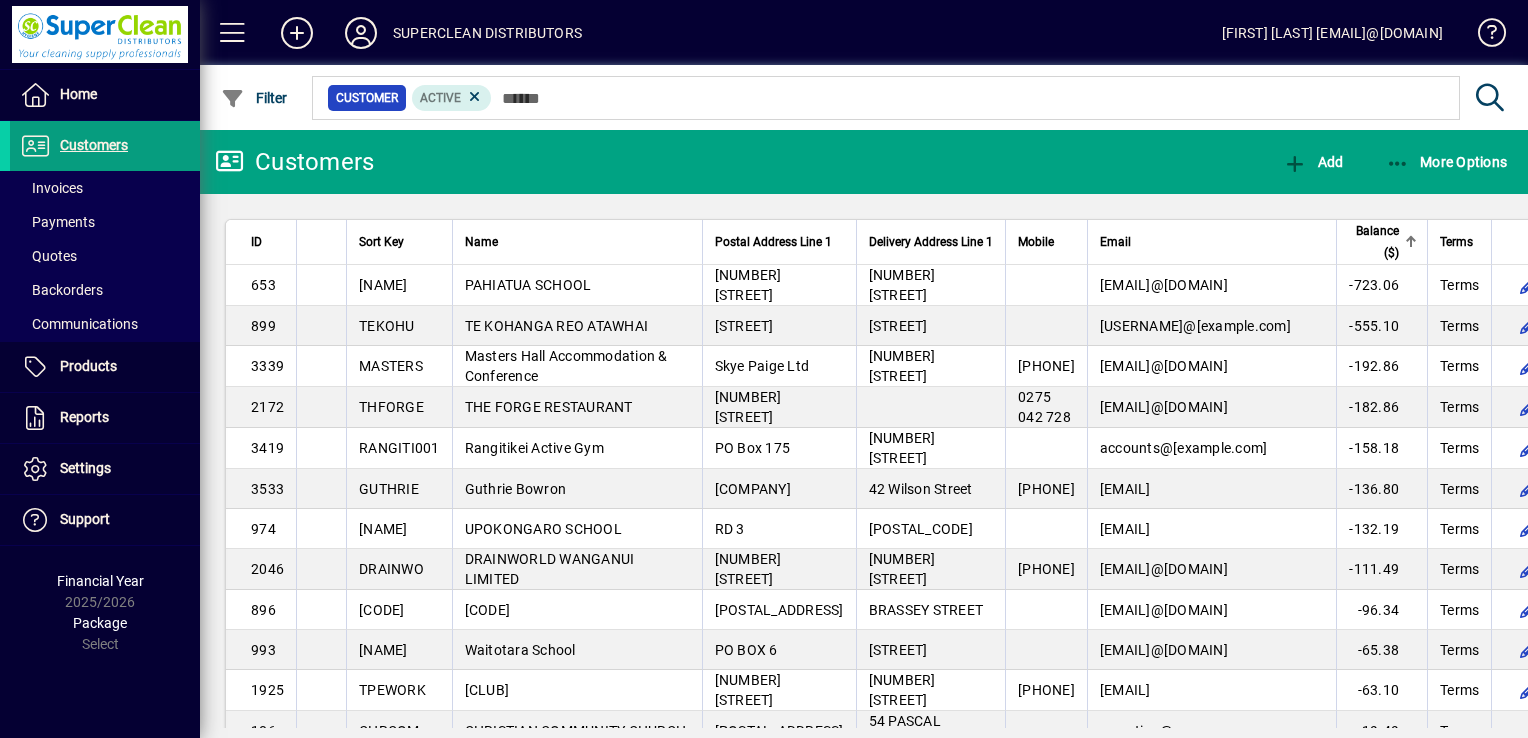 scroll, scrollTop: 0, scrollLeft: 0, axis: both 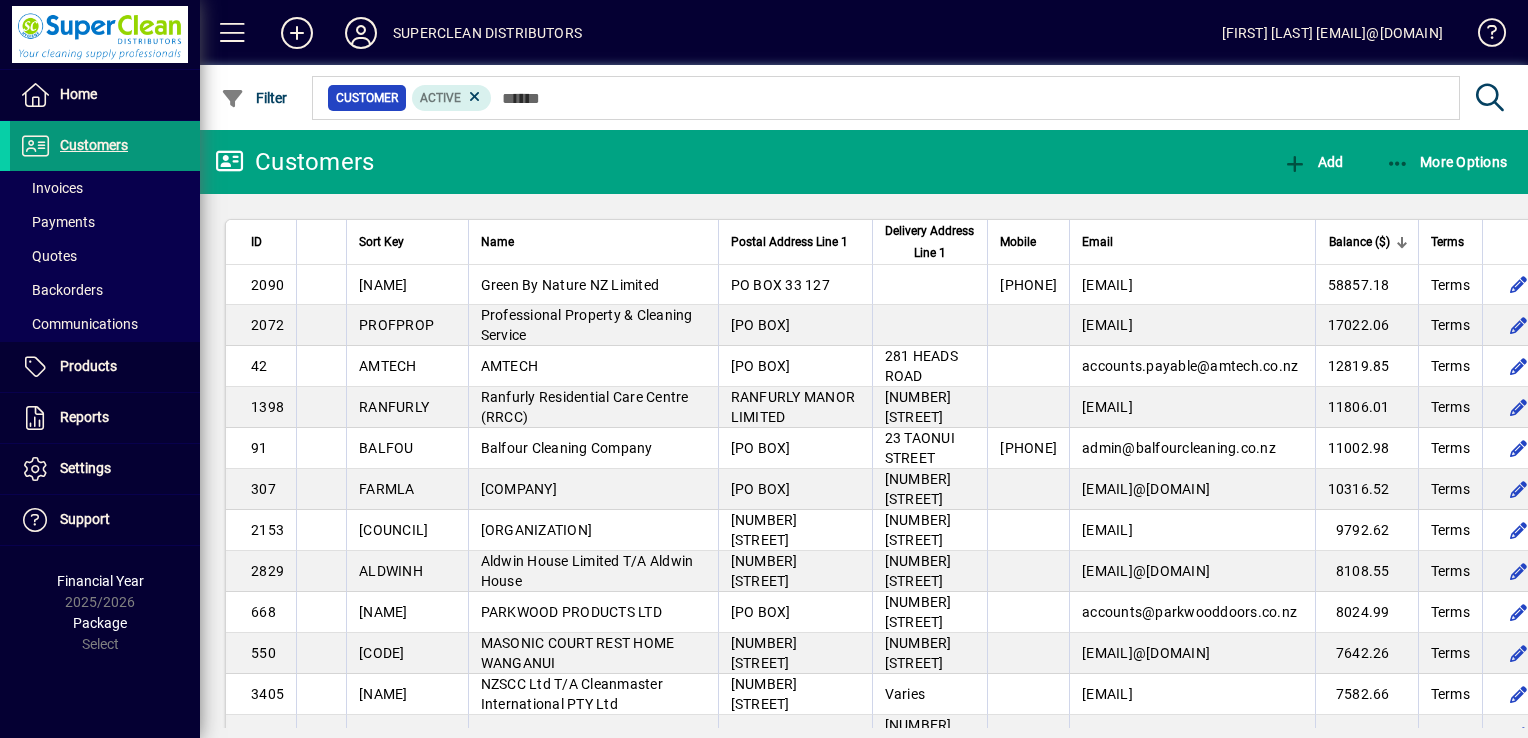 click on "Customers" at bounding box center [69, 146] 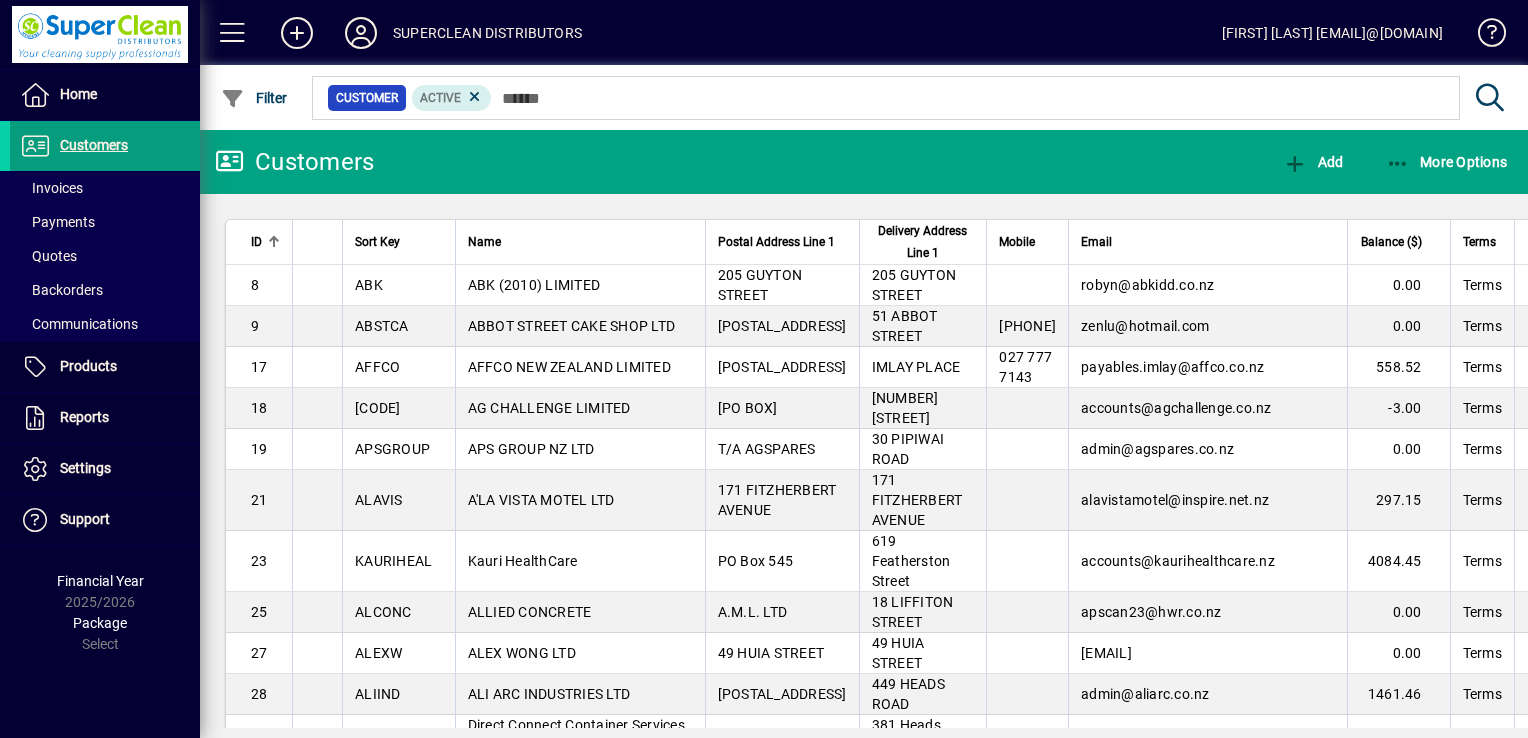 click 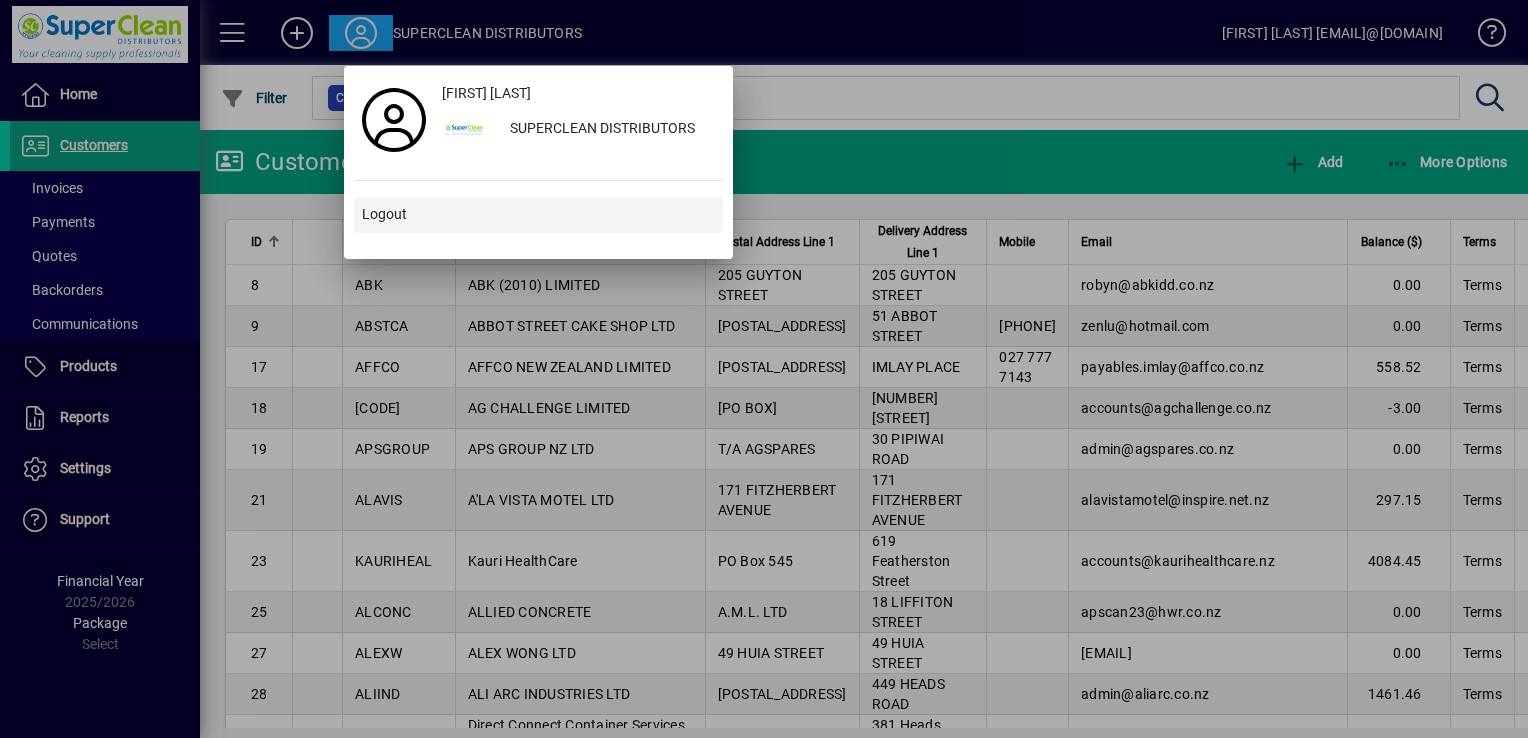 click on "Logout" at bounding box center (384, 214) 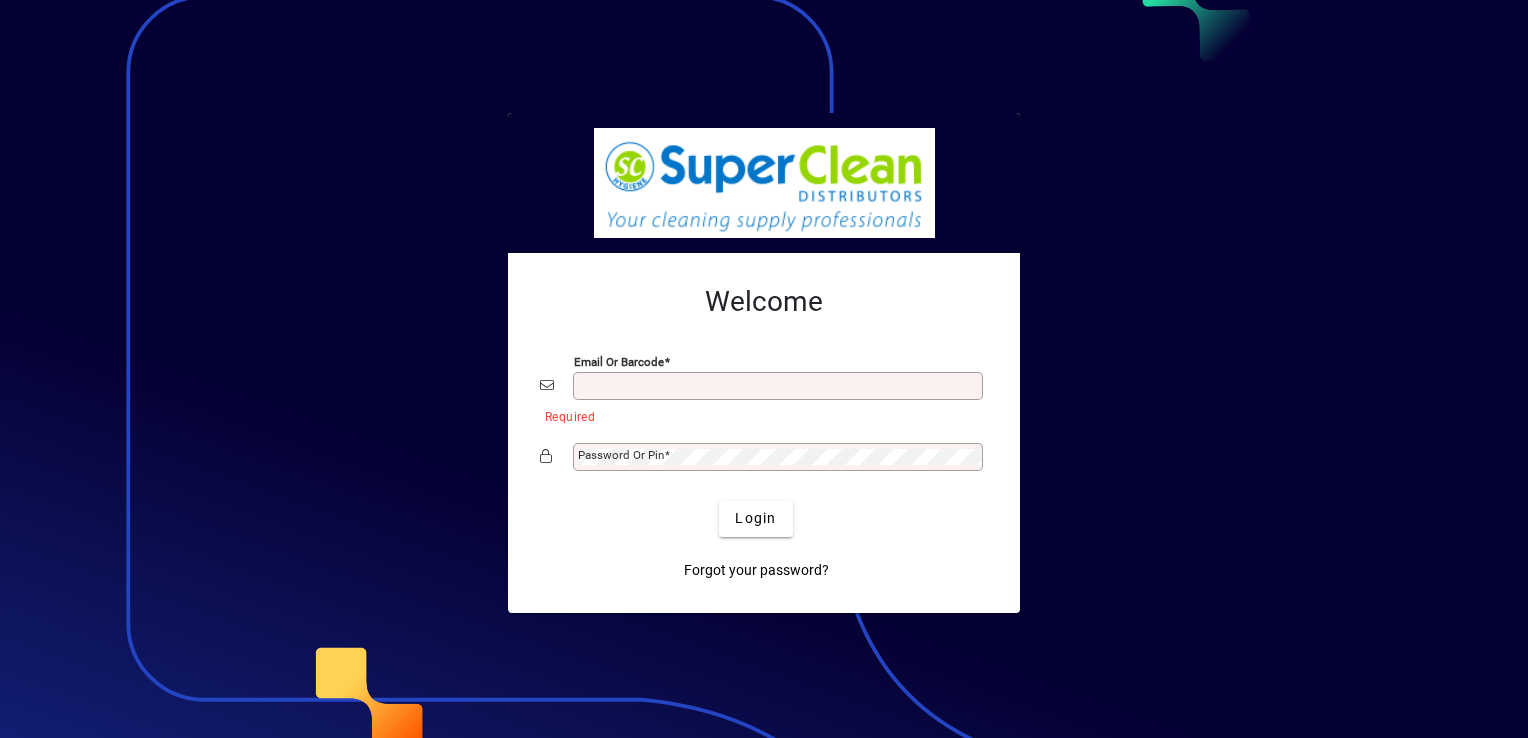 scroll, scrollTop: 0, scrollLeft: 0, axis: both 